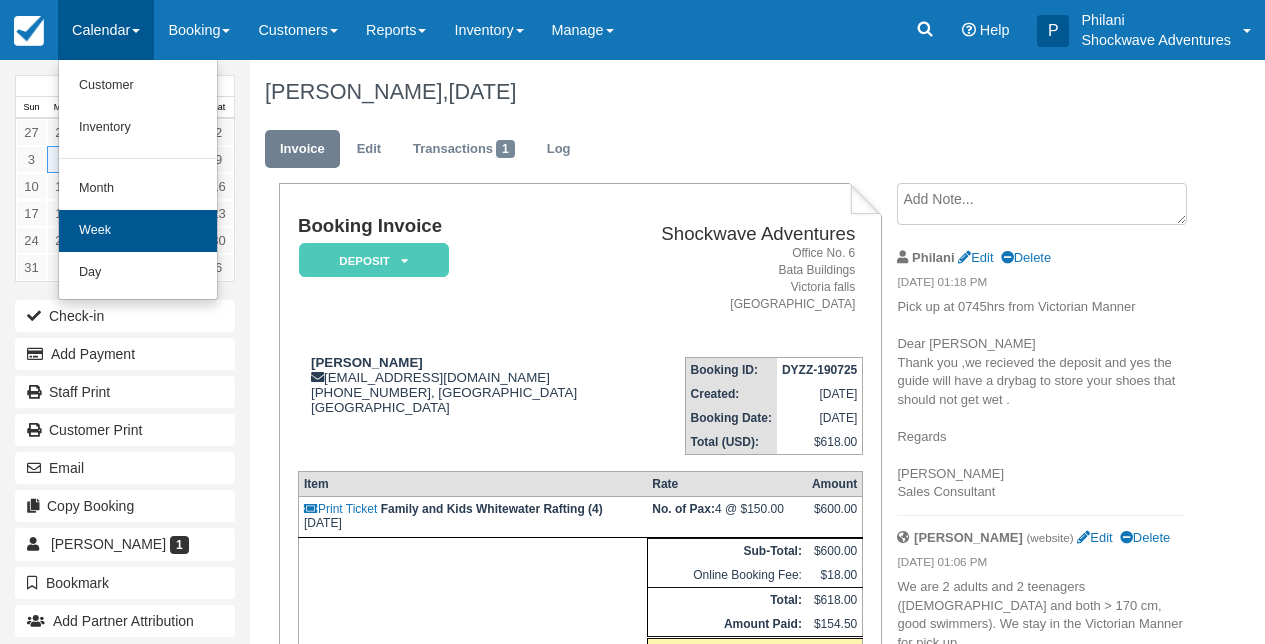 scroll, scrollTop: 0, scrollLeft: 0, axis: both 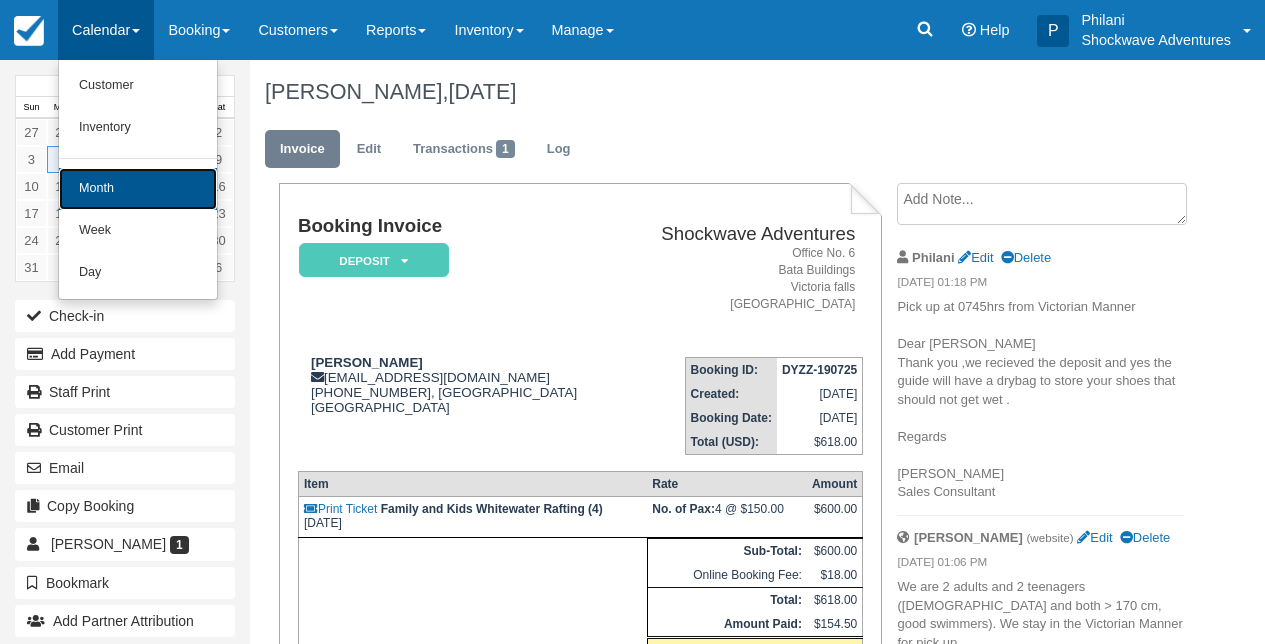 click on "Month" at bounding box center [138, 189] 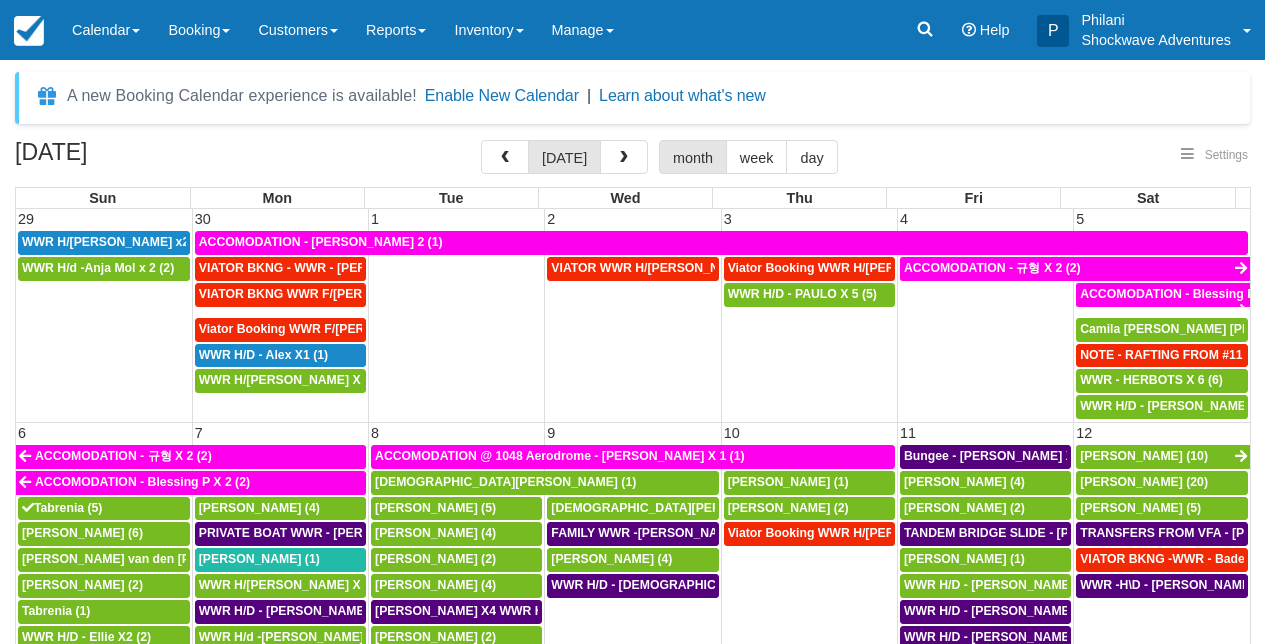 select 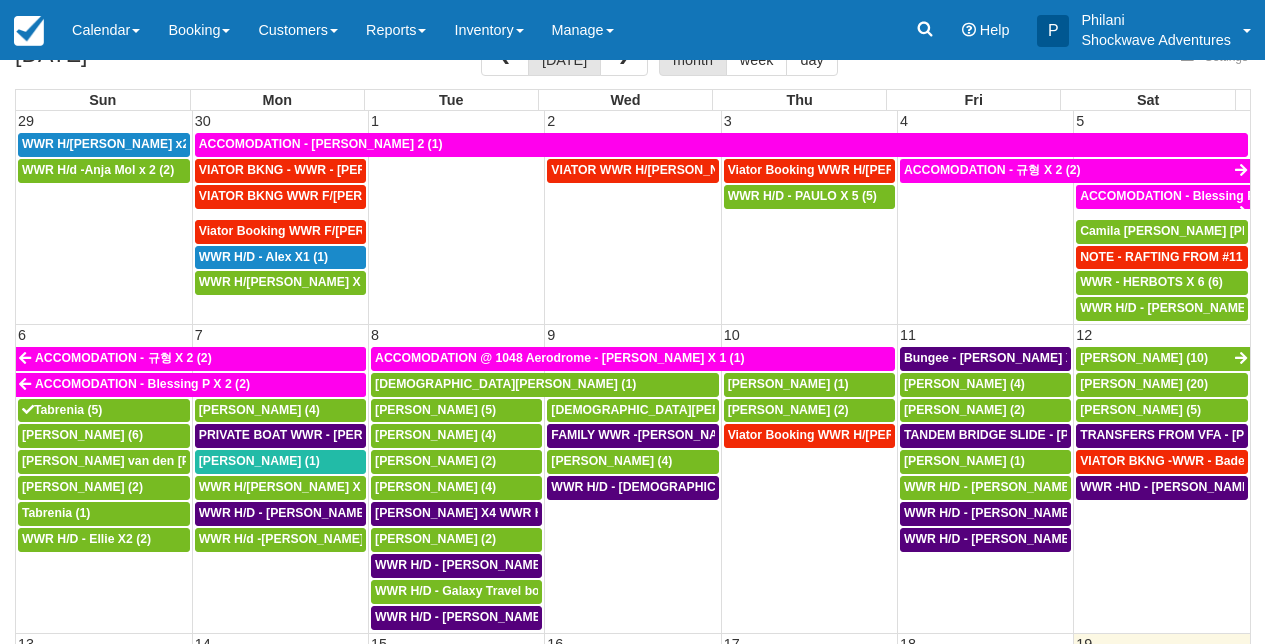 scroll, scrollTop: 98, scrollLeft: 0, axis: vertical 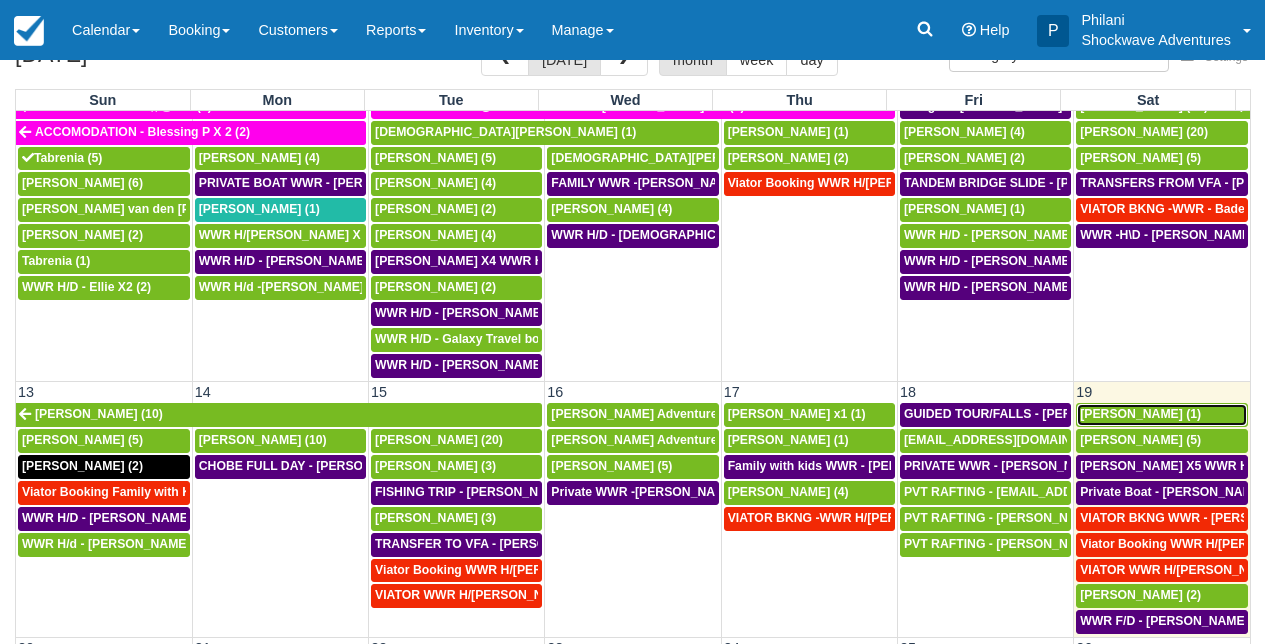 click on "[PERSON_NAME] (1)" at bounding box center [1140, 414] 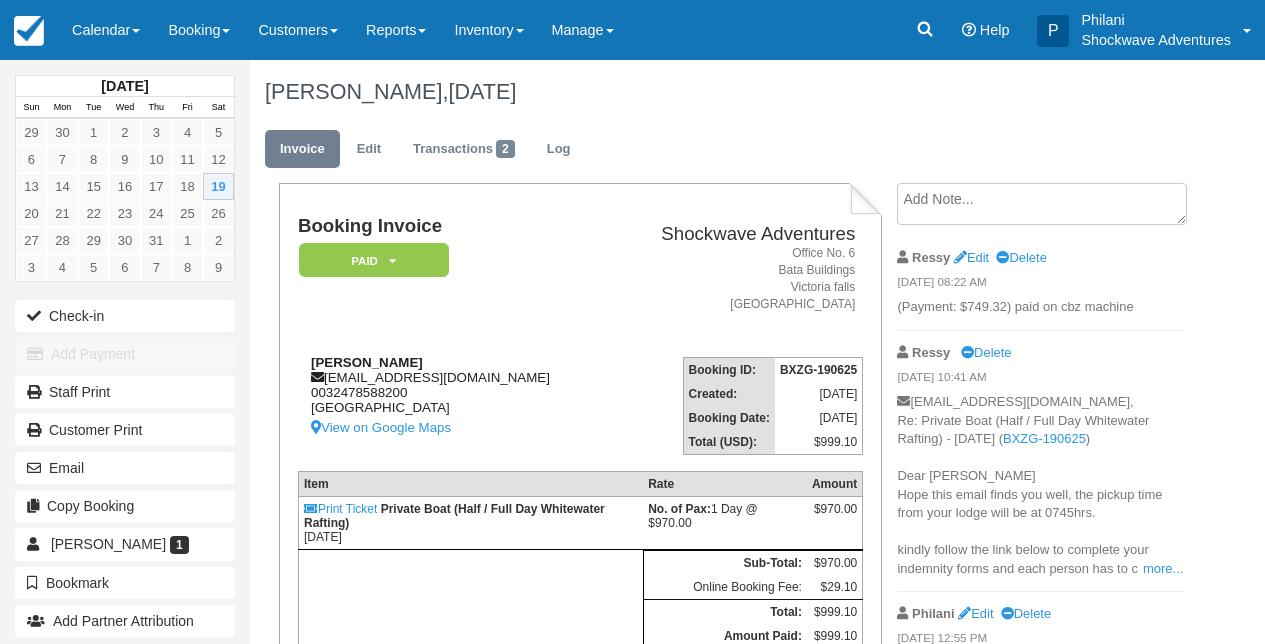 scroll, scrollTop: 0, scrollLeft: 0, axis: both 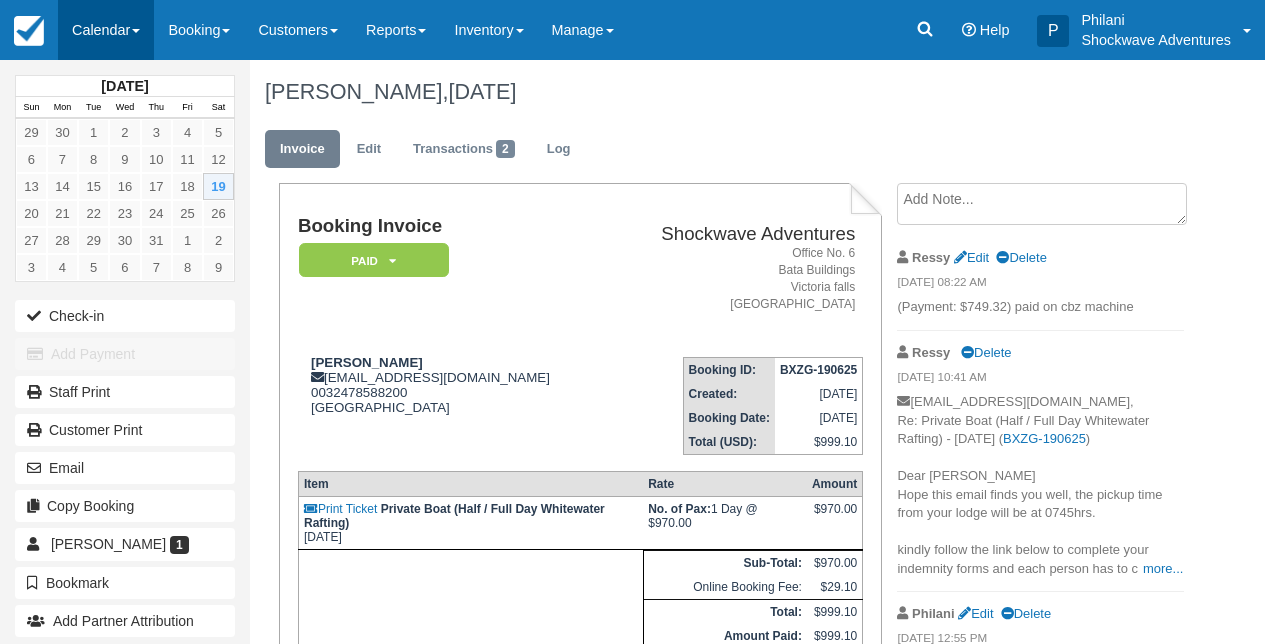 click on "Calendar" at bounding box center [106, 30] 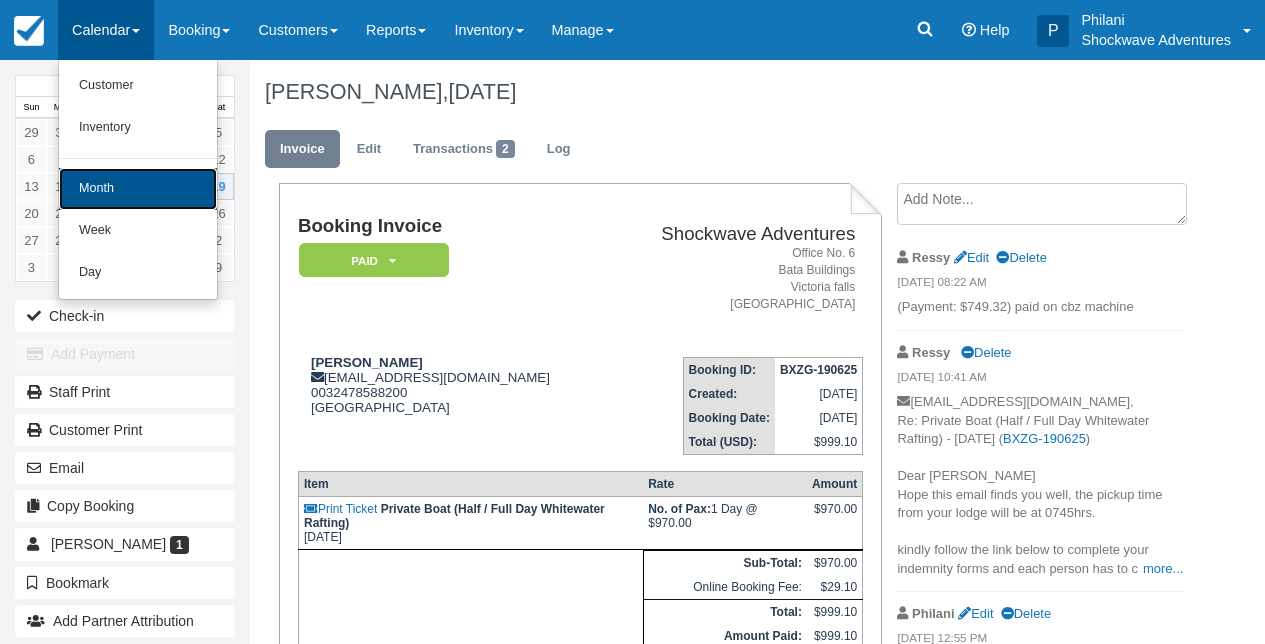 click on "Month" at bounding box center (138, 189) 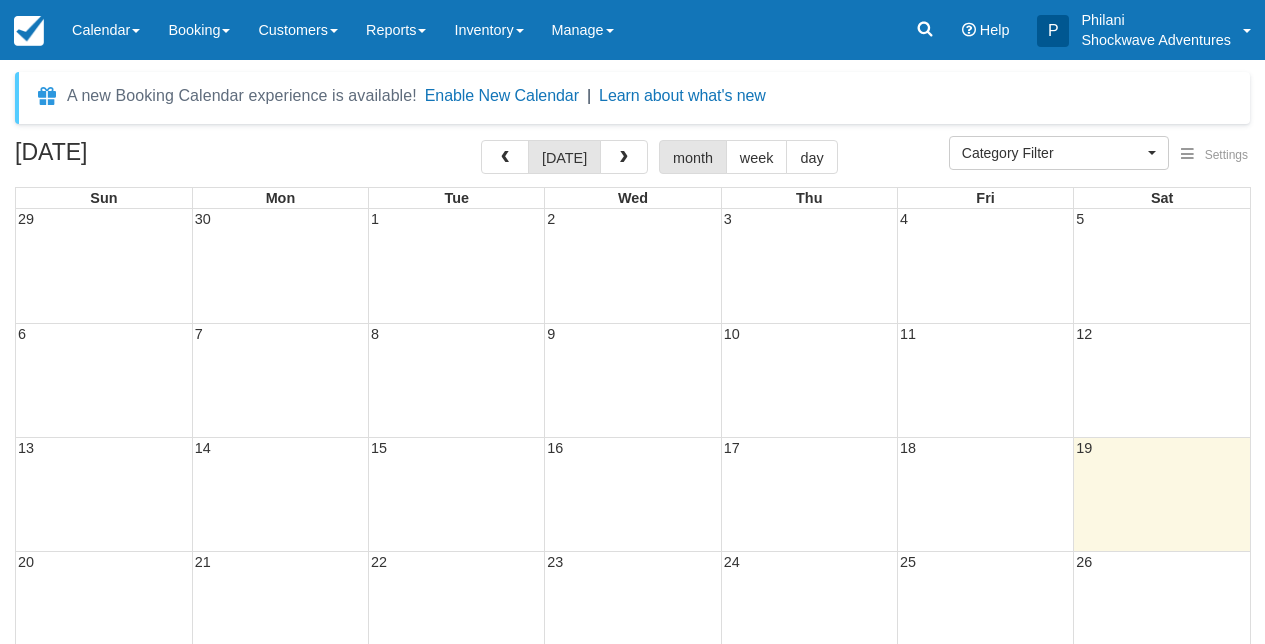 select 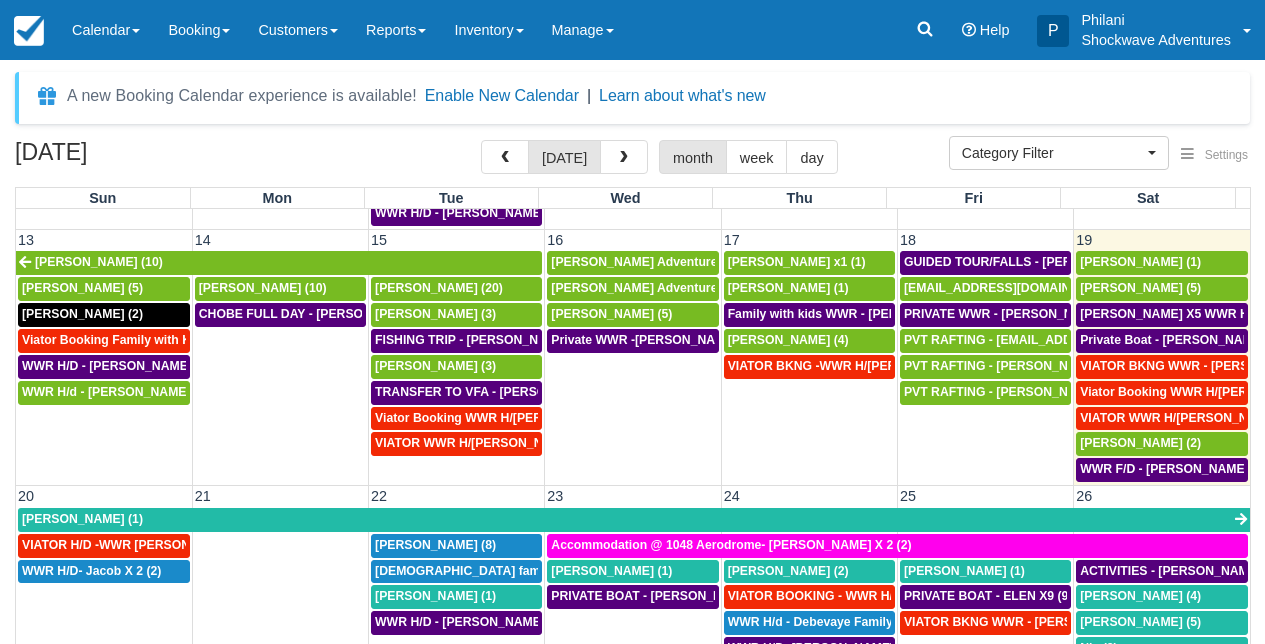 scroll, scrollTop: 558, scrollLeft: 0, axis: vertical 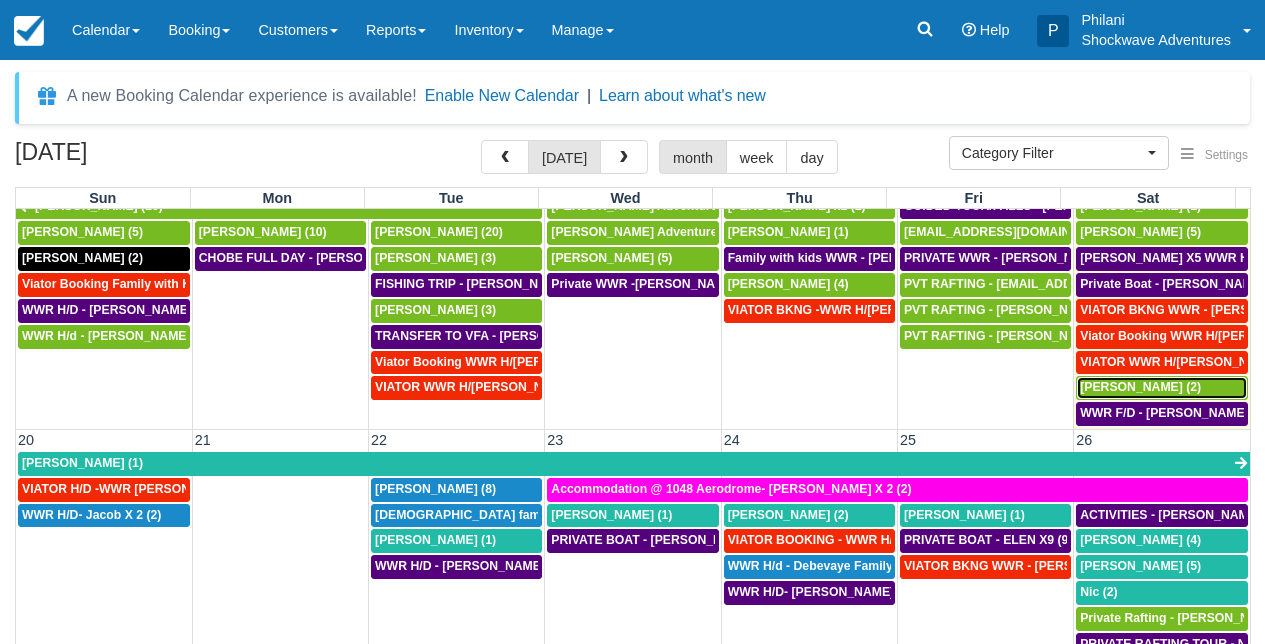 click on "[PERSON_NAME] (2)" at bounding box center (1140, 387) 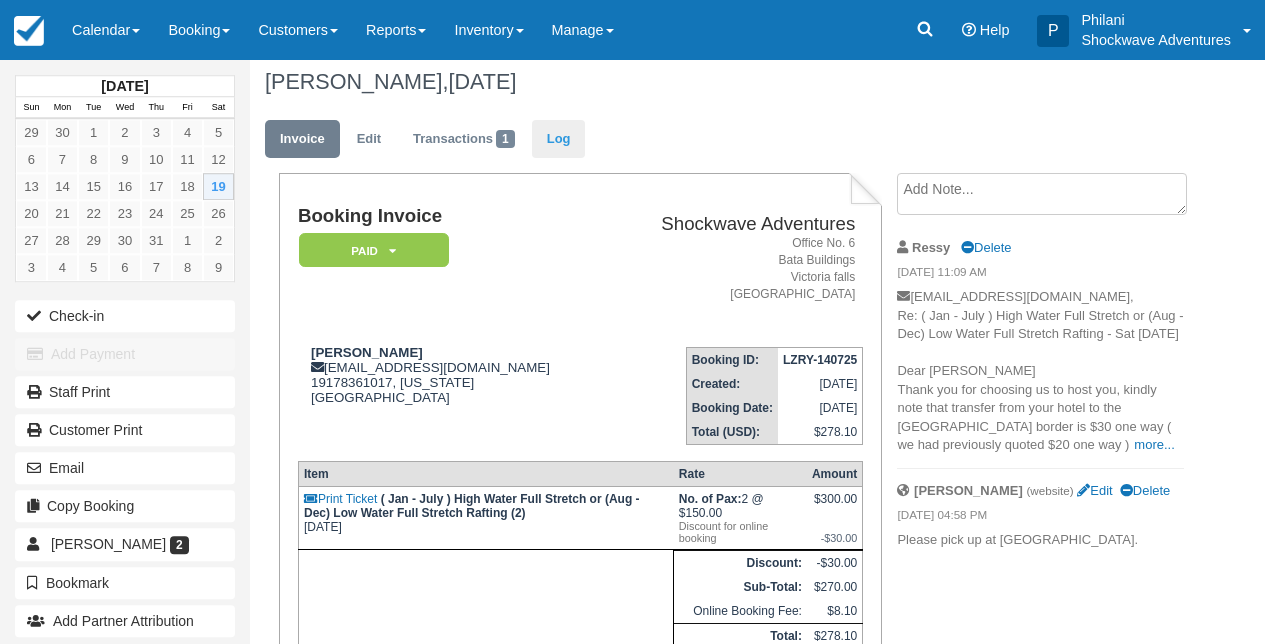 scroll, scrollTop: 0, scrollLeft: 0, axis: both 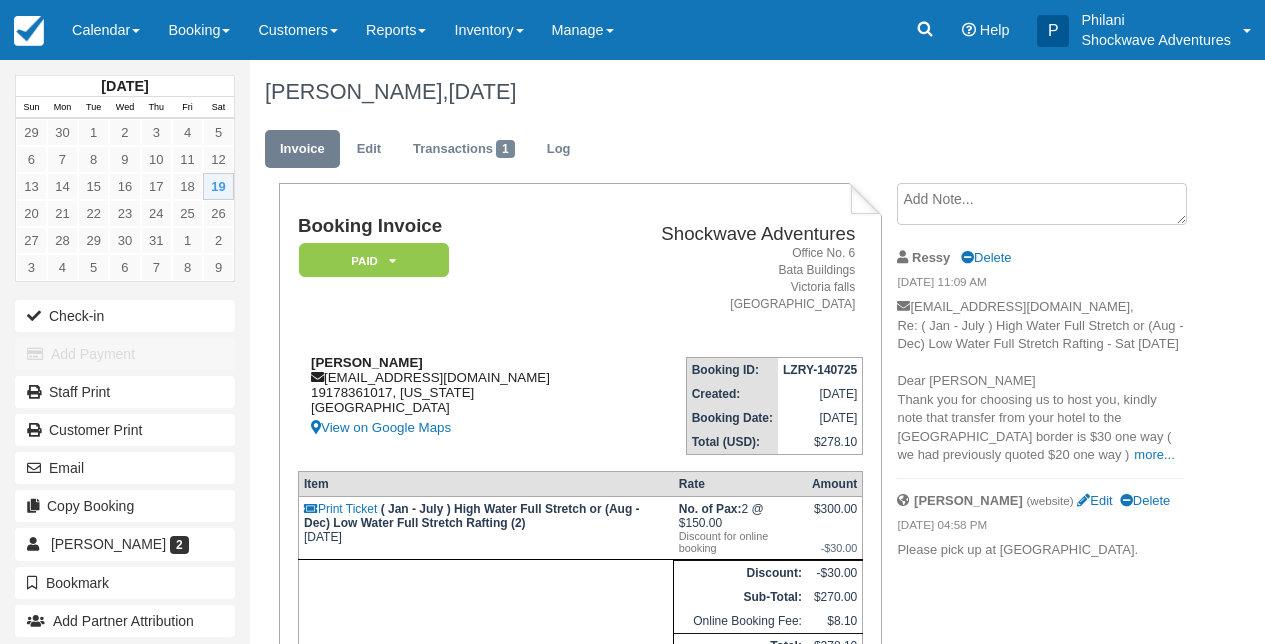 drag, startPoint x: 302, startPoint y: 362, endPoint x: 440, endPoint y: 365, distance: 138.03261 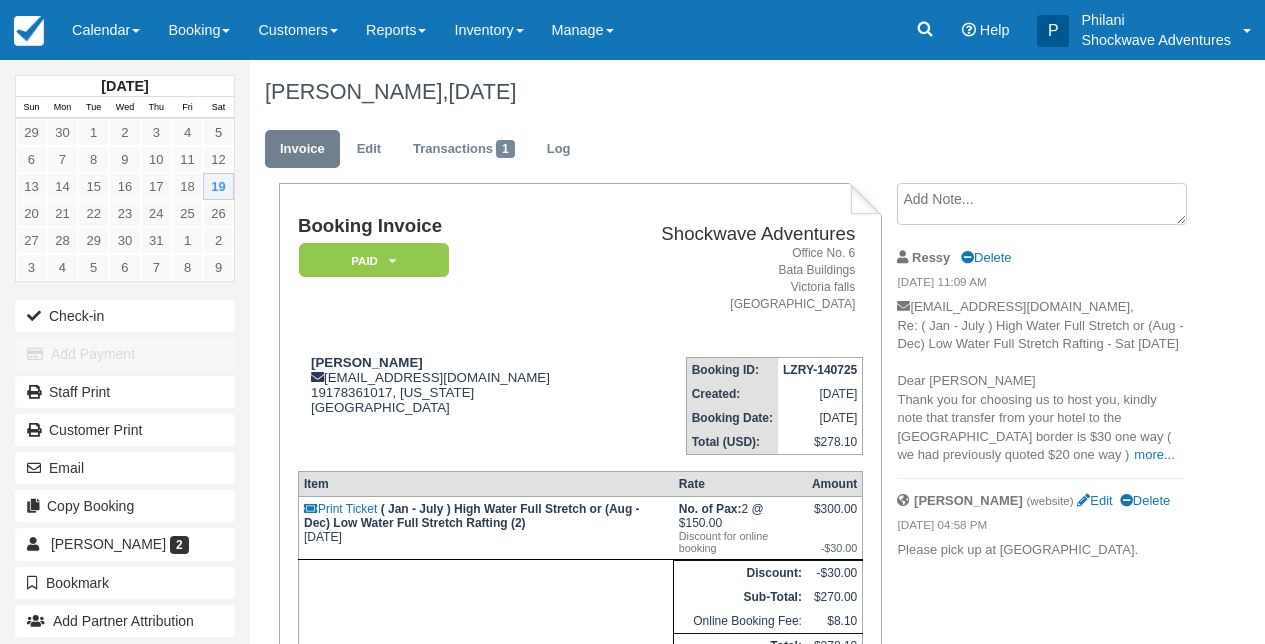 click on "Shockwave Adventures
Office No. 6
Bata Buildings
Victoria falls
Zimbabwe" at bounding box center (734, 278) 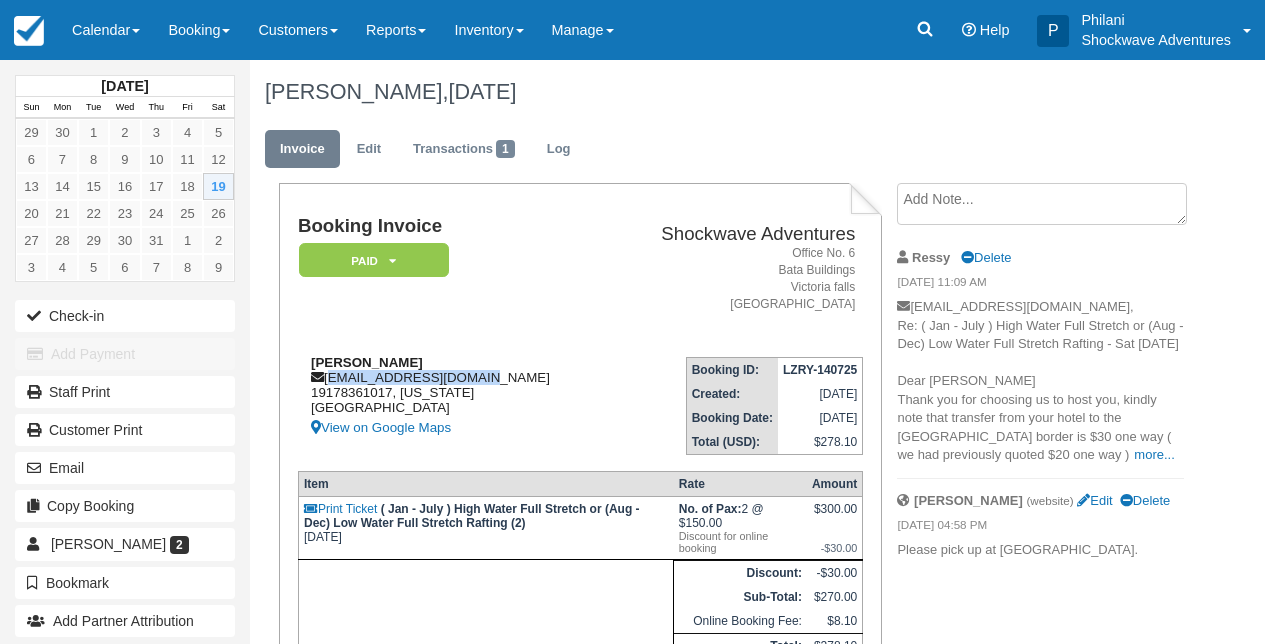 drag, startPoint x: 328, startPoint y: 382, endPoint x: 478, endPoint y: 388, distance: 150.11995 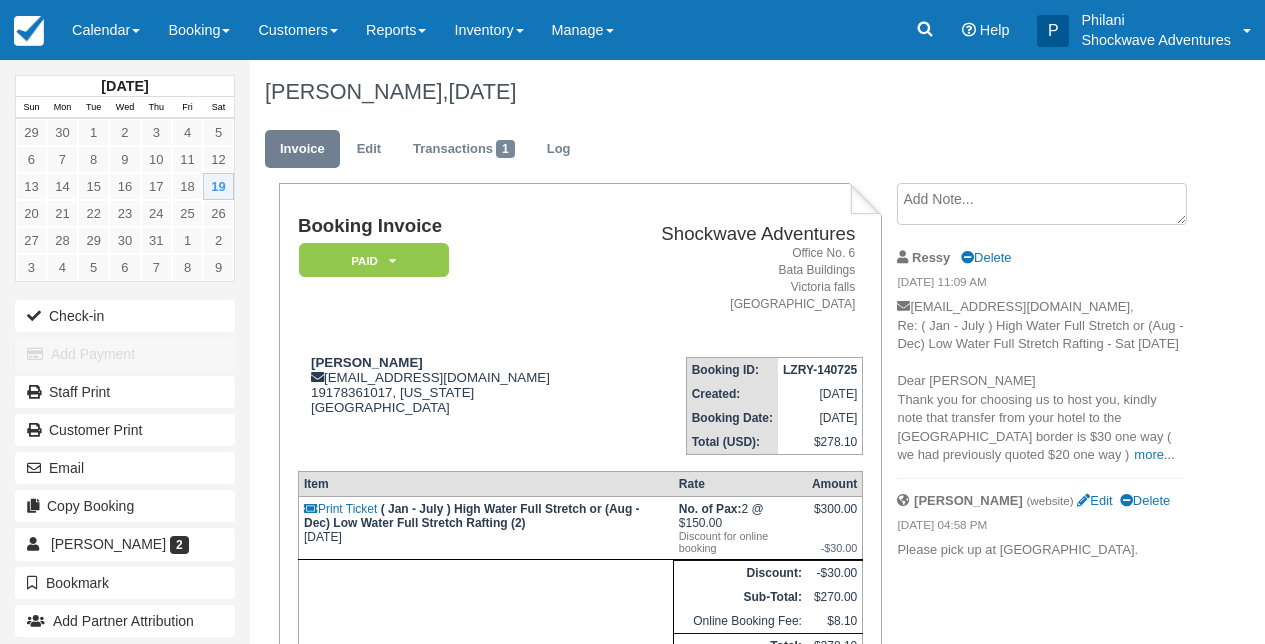 click on "Booking ID:
LZRY-140725
Created:
July 14, 2025
Booking Date:
July 19, 2025
Total (USD):
$278.10" at bounding box center [734, 398] 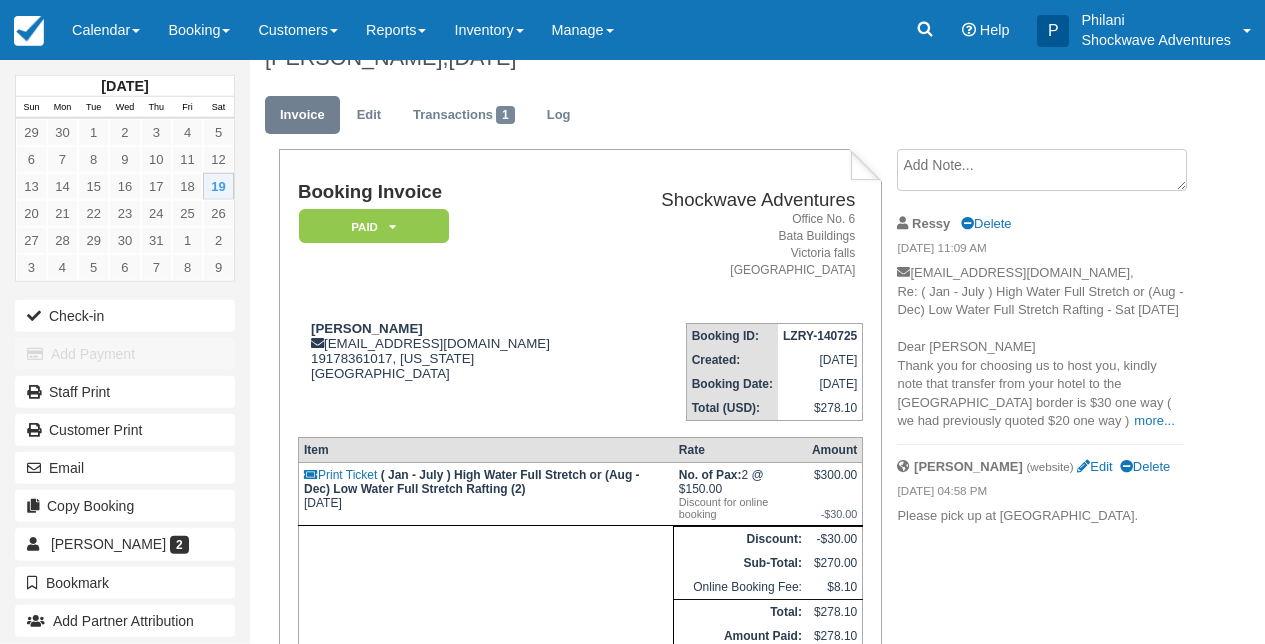 scroll, scrollTop: 80, scrollLeft: 0, axis: vertical 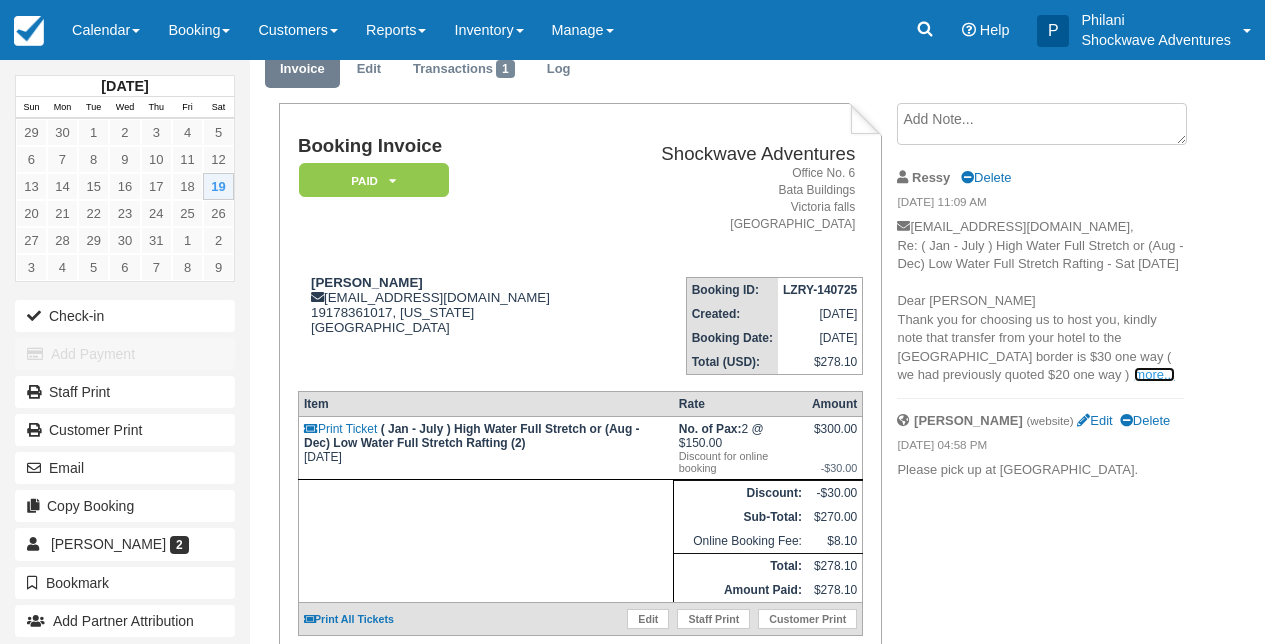 click on "more..." at bounding box center [1154, 374] 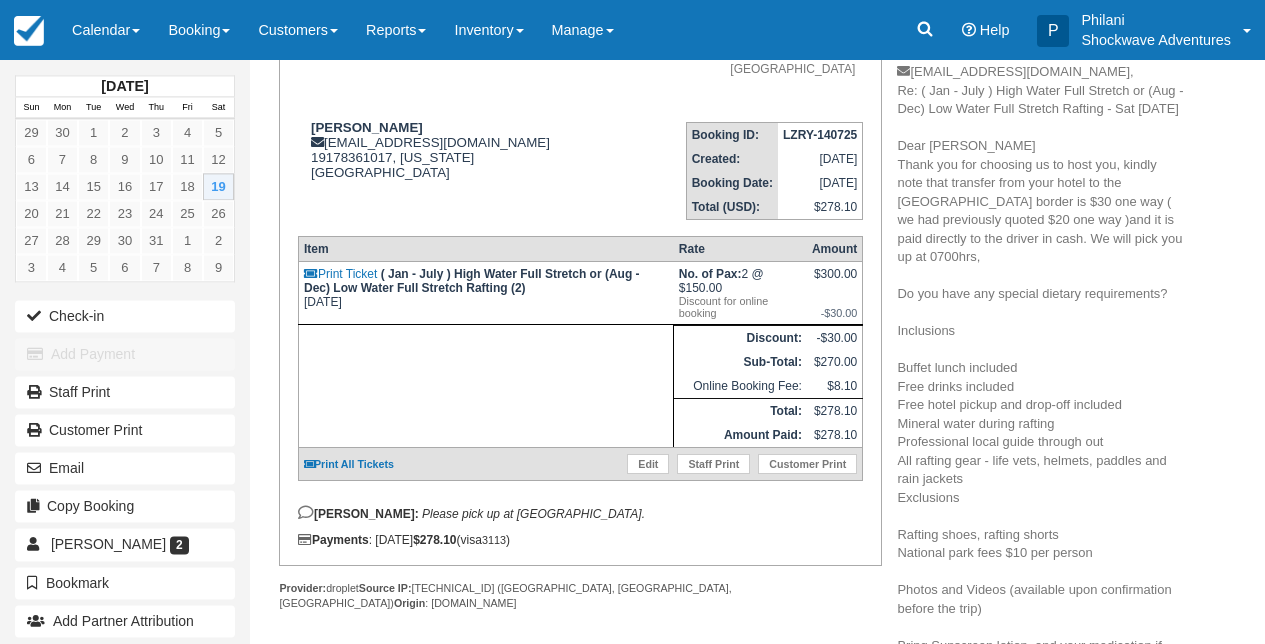 scroll, scrollTop: 0, scrollLeft: 0, axis: both 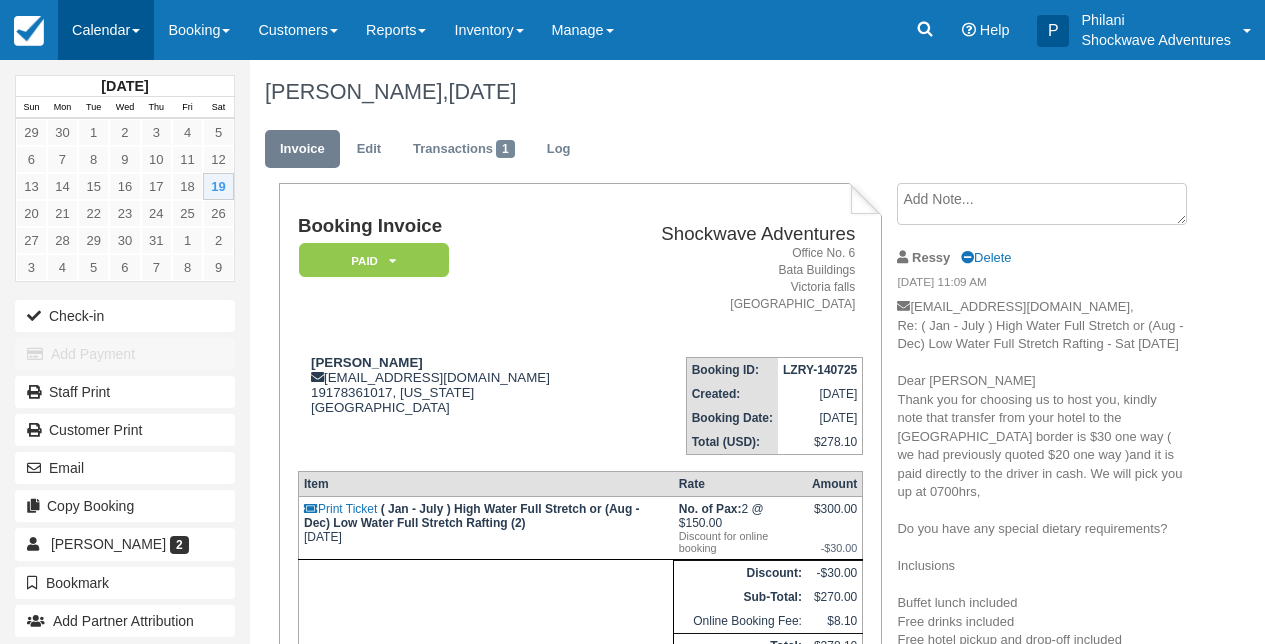 click on "Calendar" at bounding box center [106, 30] 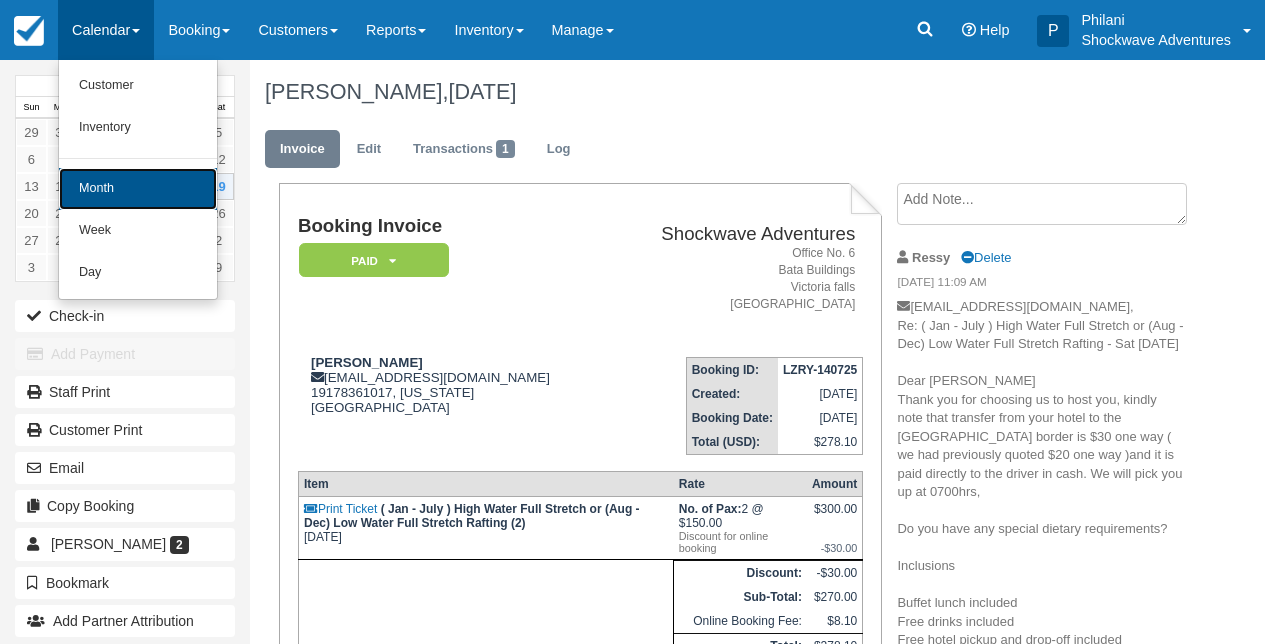 click on "Month" at bounding box center [138, 189] 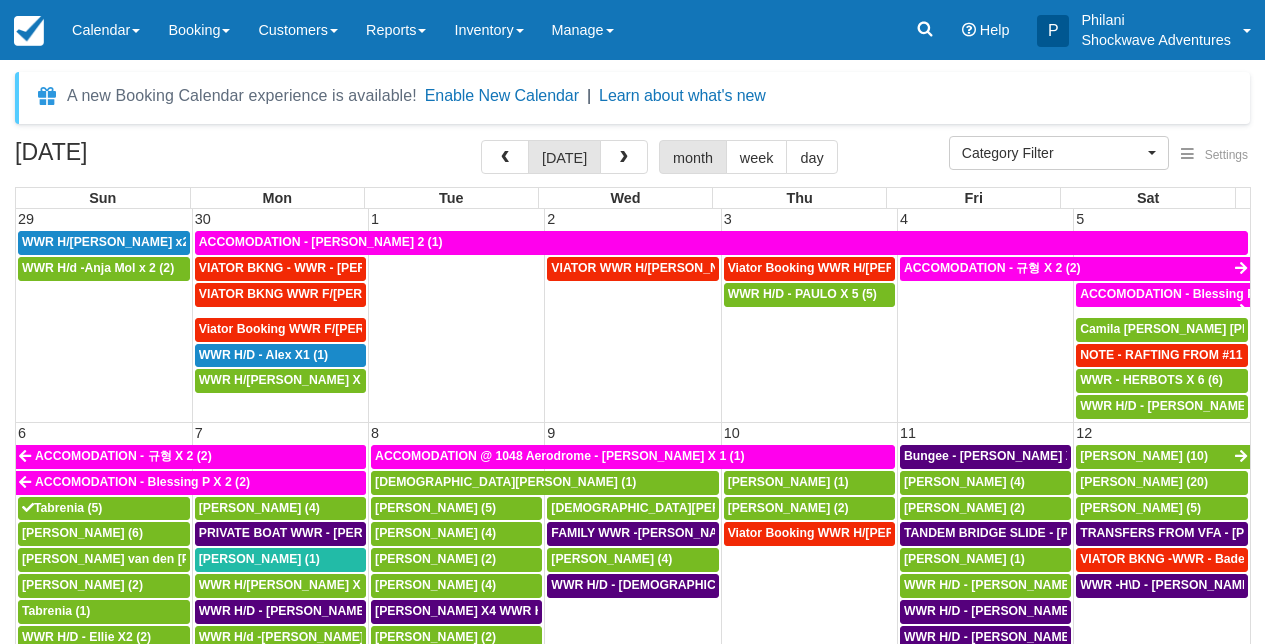 select 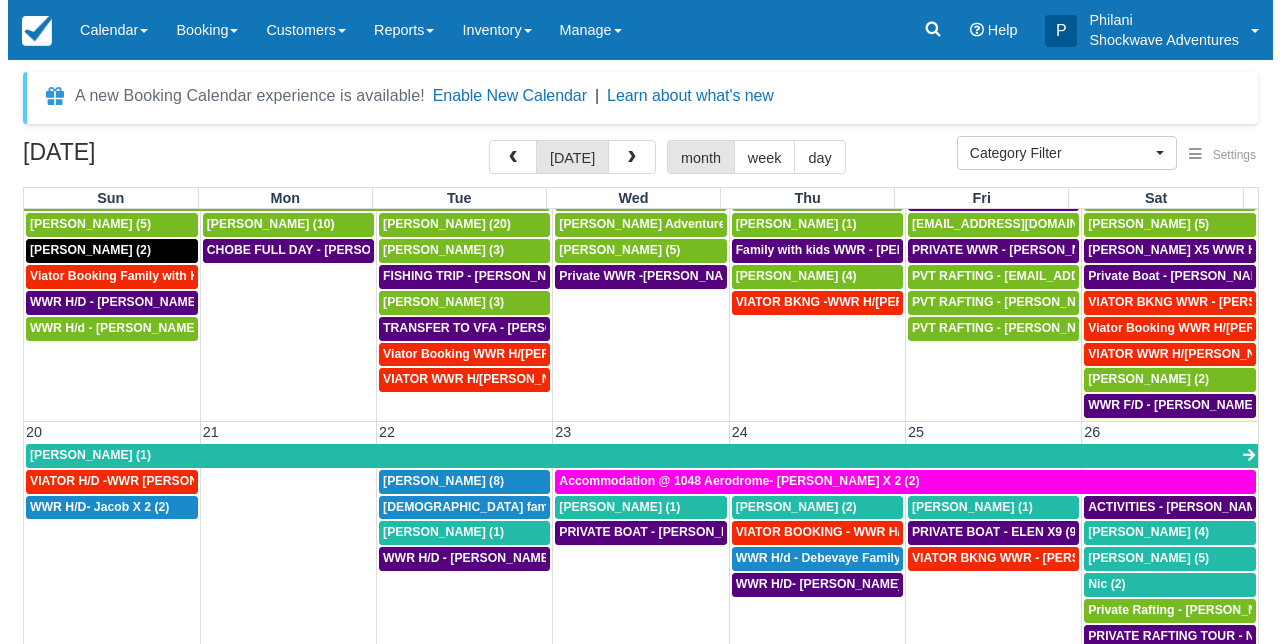 scroll, scrollTop: 522, scrollLeft: 0, axis: vertical 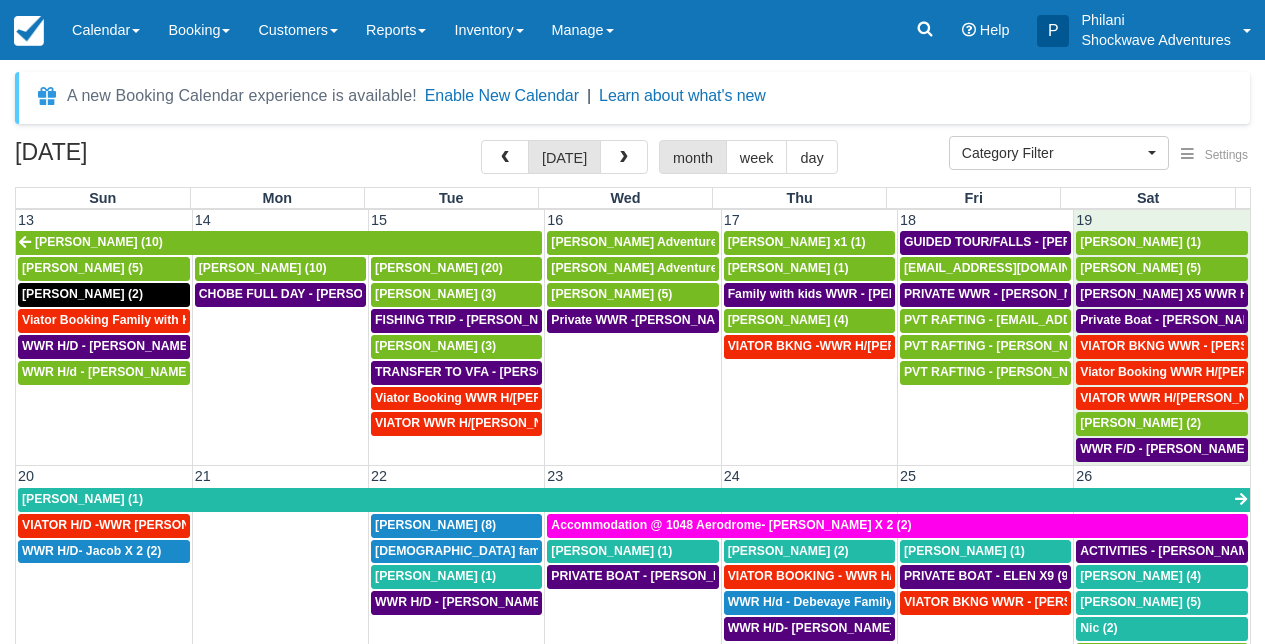 click on "19" at bounding box center (1162, 219) 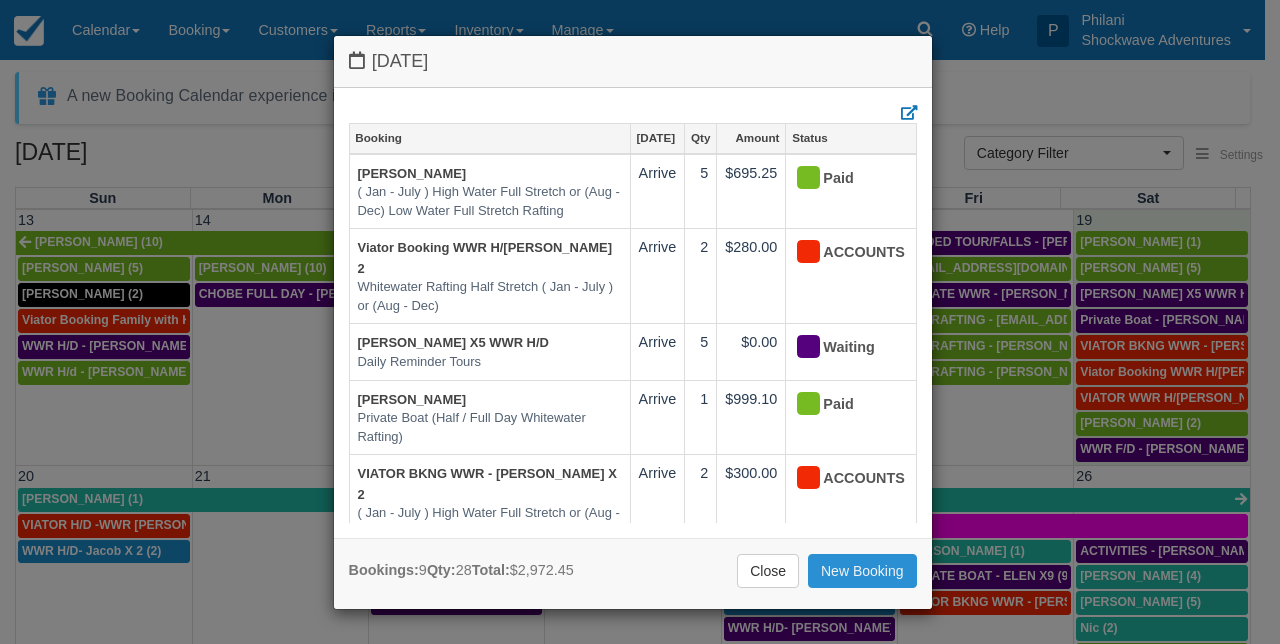 click on "New Booking" at bounding box center (862, 571) 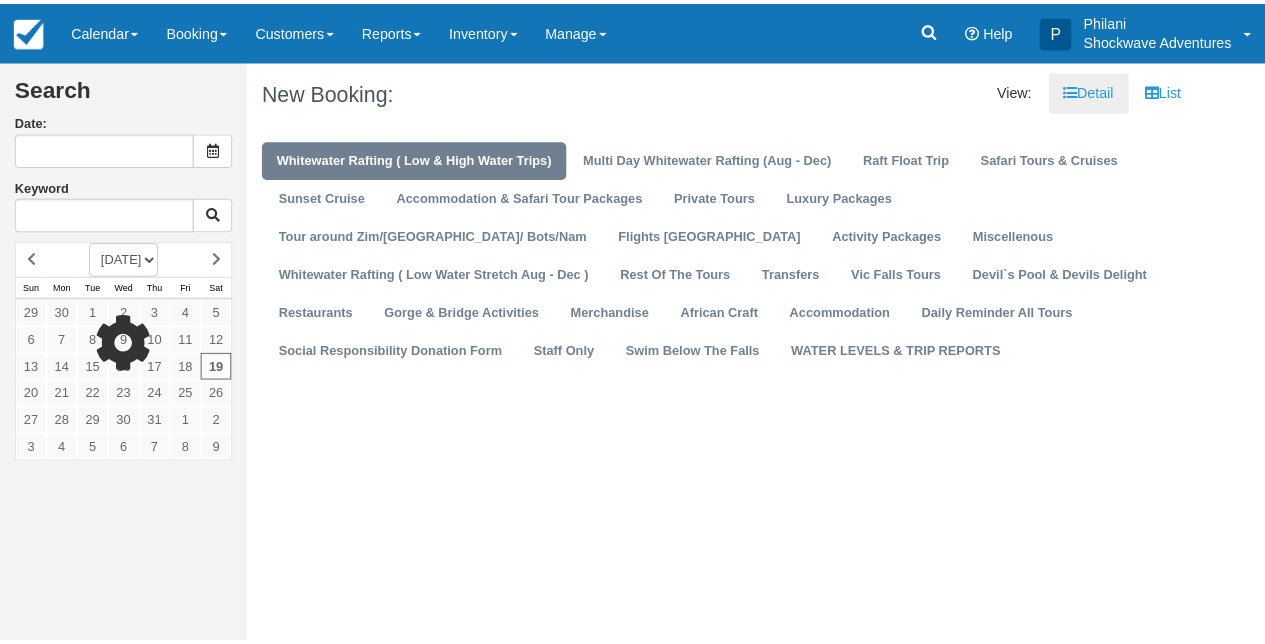 scroll, scrollTop: 0, scrollLeft: 0, axis: both 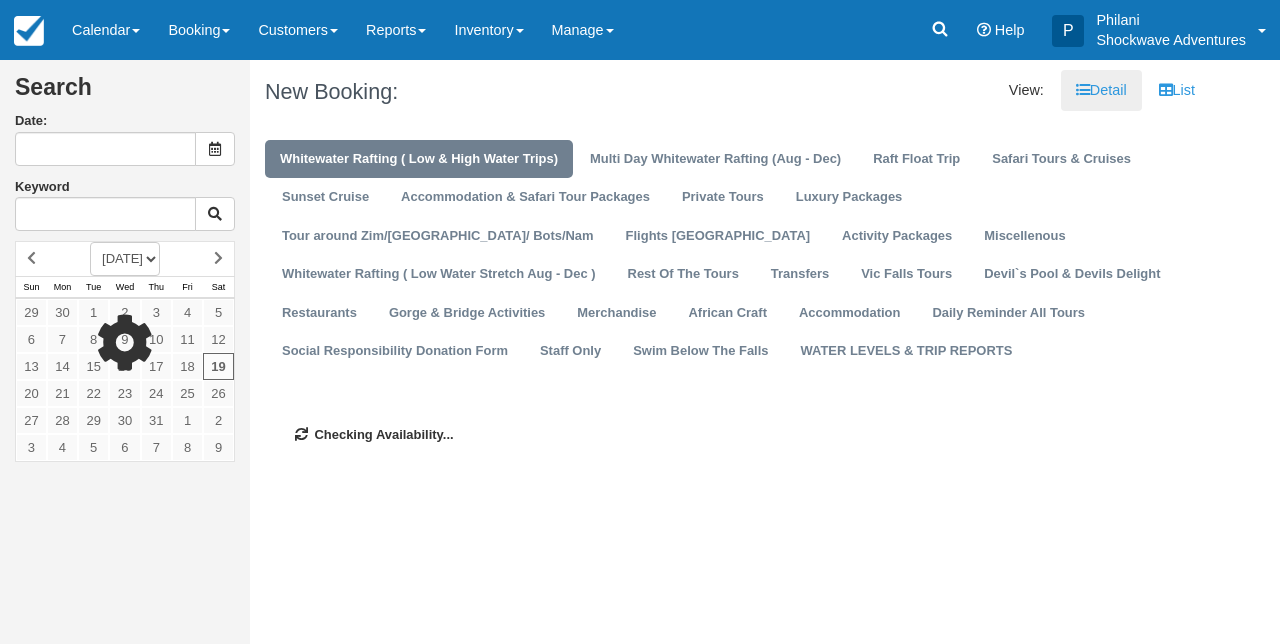 type on "07/19/25" 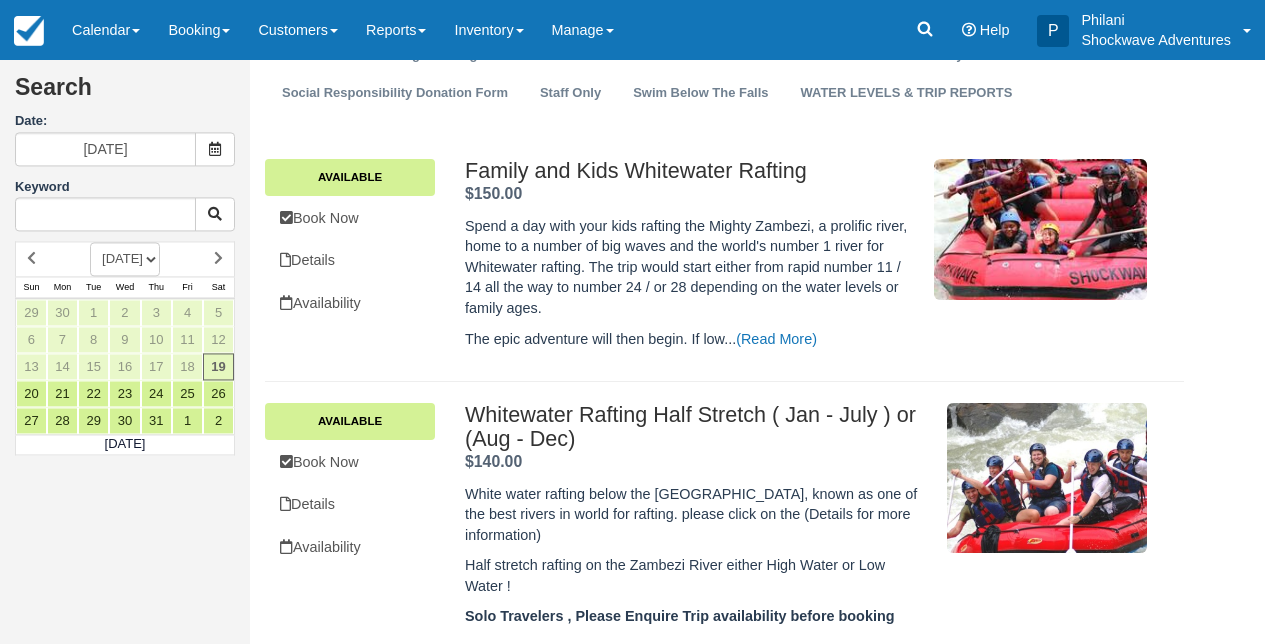 scroll, scrollTop: 352, scrollLeft: 0, axis: vertical 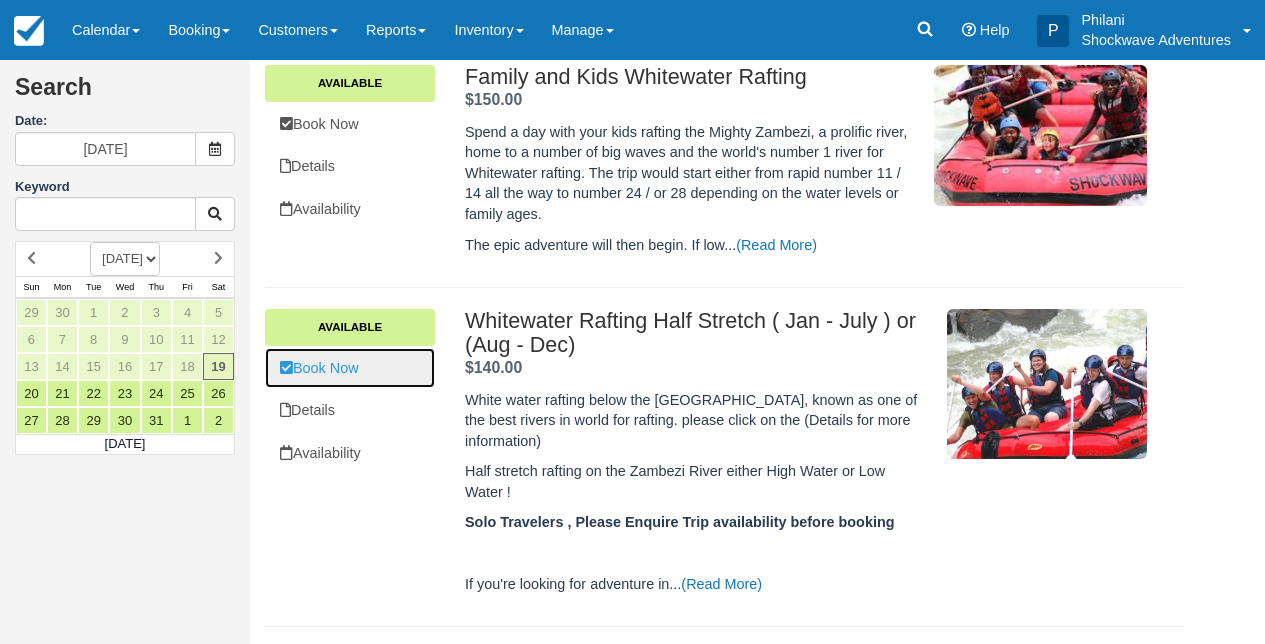 click on "Book Now" at bounding box center (350, 368) 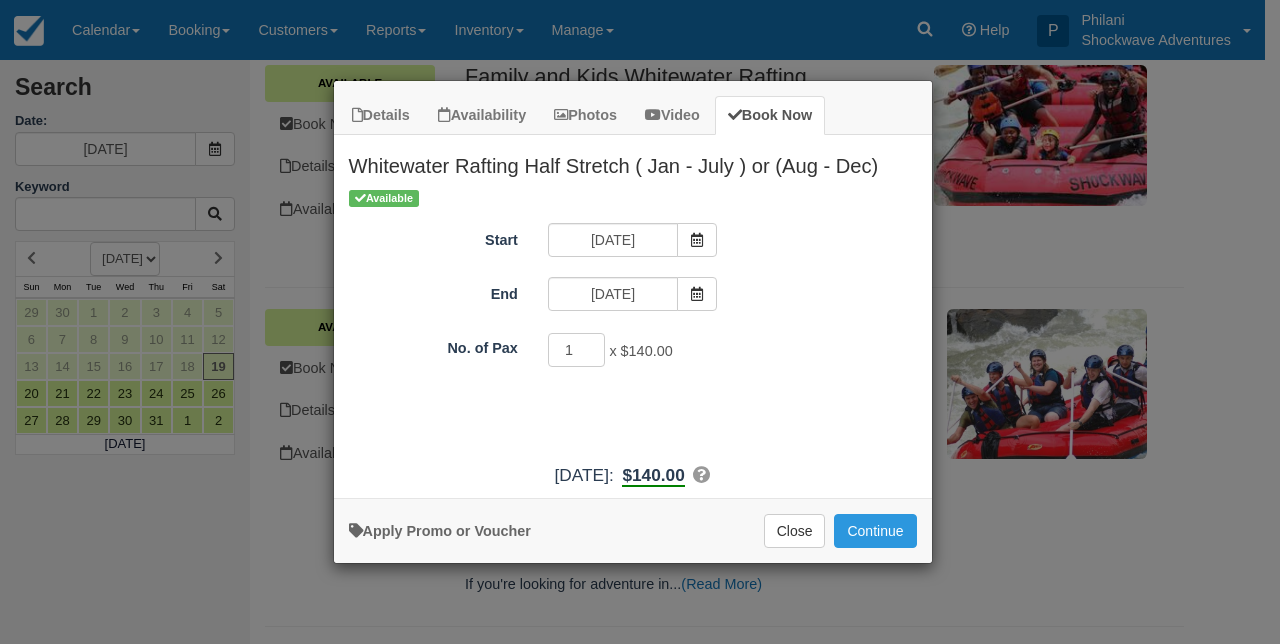 click on "Details
Availability
Photos
Video
Book Now
Whitewater Rafting Half Stretch ( Jan - July ) or (Aug - Dec)
White water rafting below the Victoria Falls, known as one of the best rivers in world for rafting. please click on the (Details for more information)
Half stretch rafting on the Zambezi River either High Water or Low Water !
Solo Travelers , Please Enquire Trip availability before booking
Hammer your way through infamous rapids, whose names were conjured to instill fear and trepidation into would-be rafters, “The Terminators”, “The Mother”, “ and the Washing Machine. Our experienced guides will steer you on an unforgettable ride through the formidable rapids of the mighty Zambezi.
What's included?
Round-trip transfer from any Hotel or Lodge in Victoria Falls, Zimbabwe. Experienced Whitewater guide Safety Kayakers" at bounding box center (640, 322) 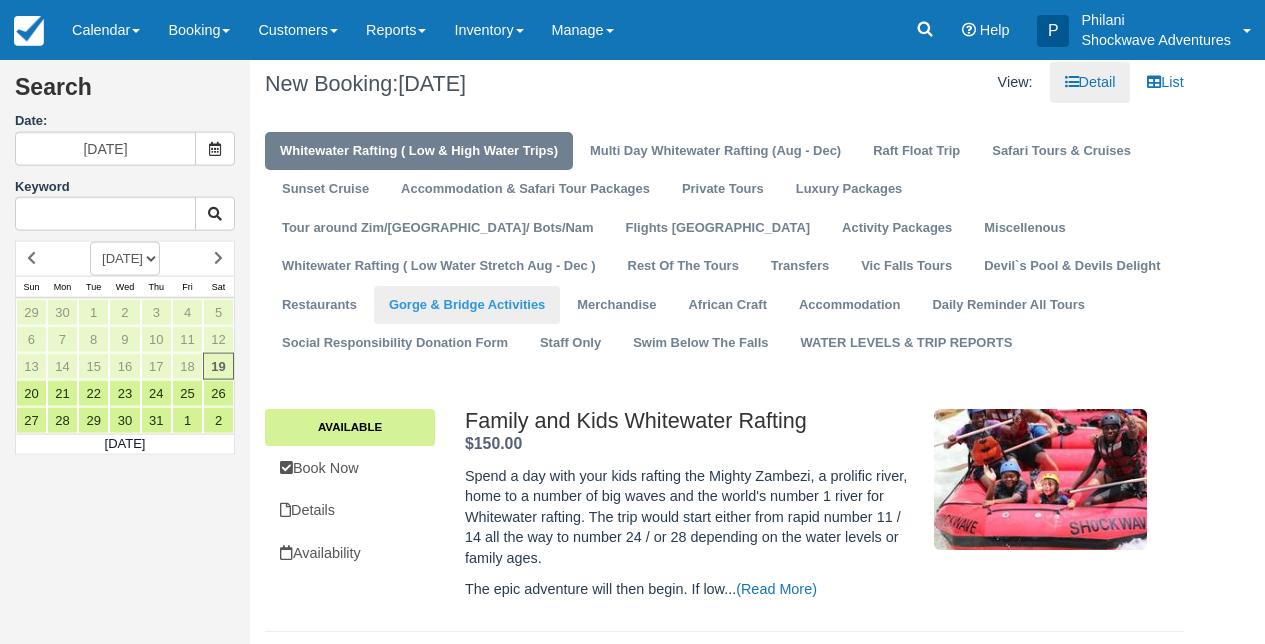 scroll, scrollTop: 16, scrollLeft: 0, axis: vertical 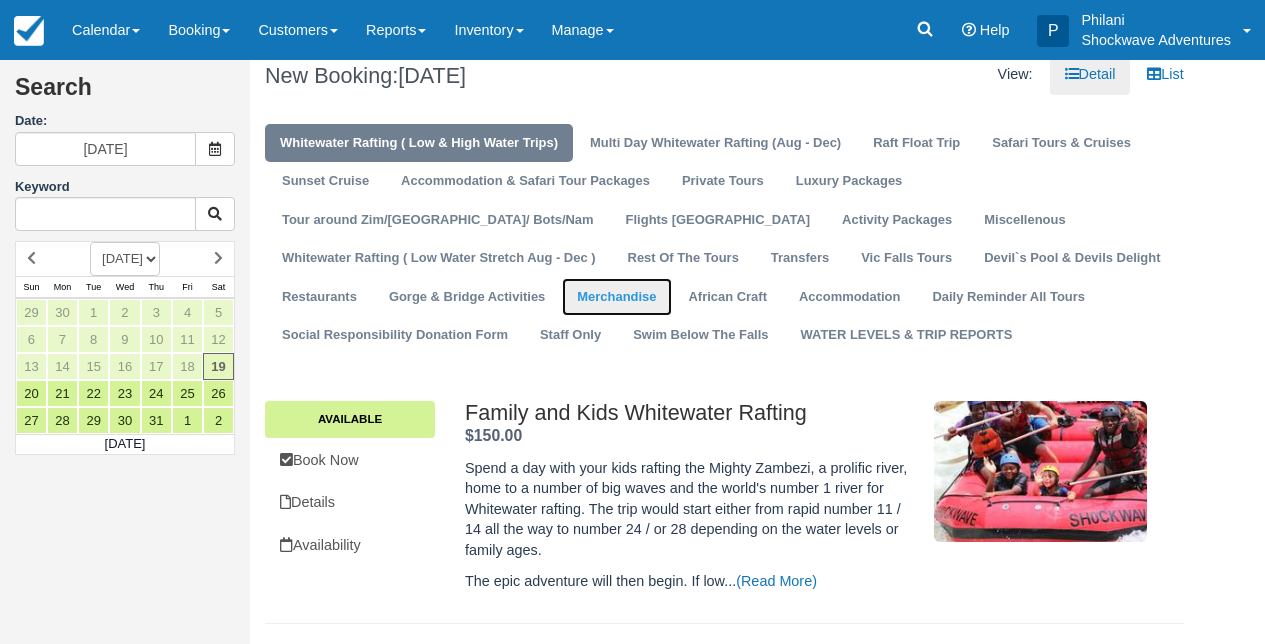 click on "Merchandise" at bounding box center [616, 297] 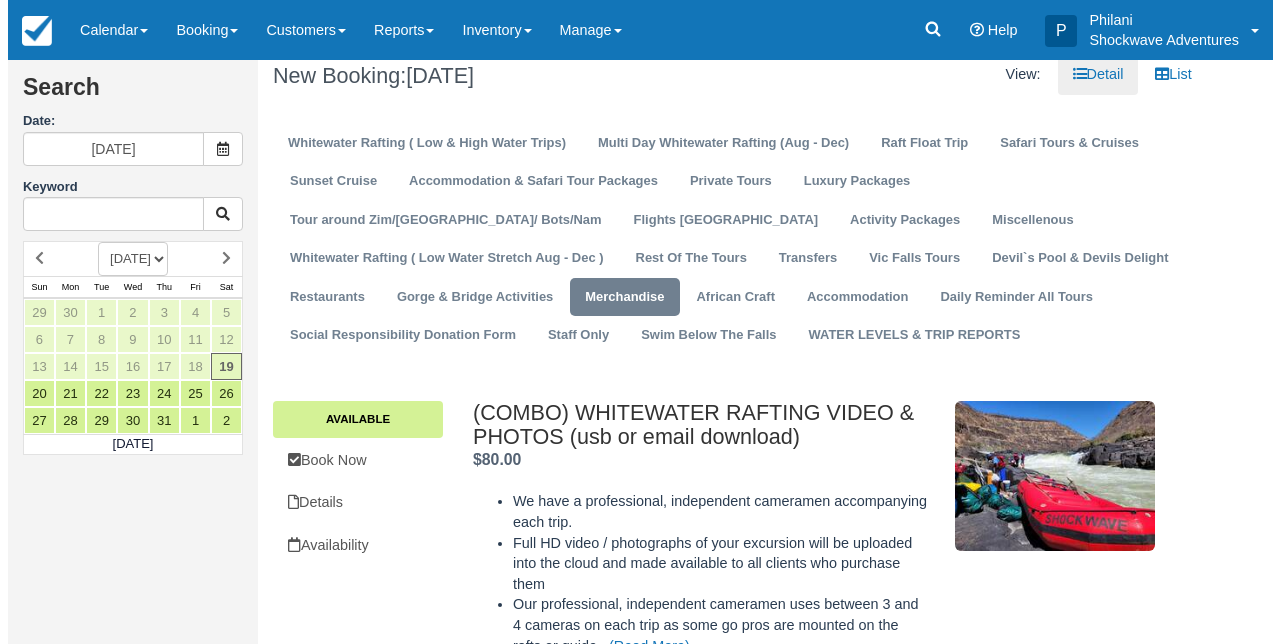 scroll, scrollTop: 112, scrollLeft: 0, axis: vertical 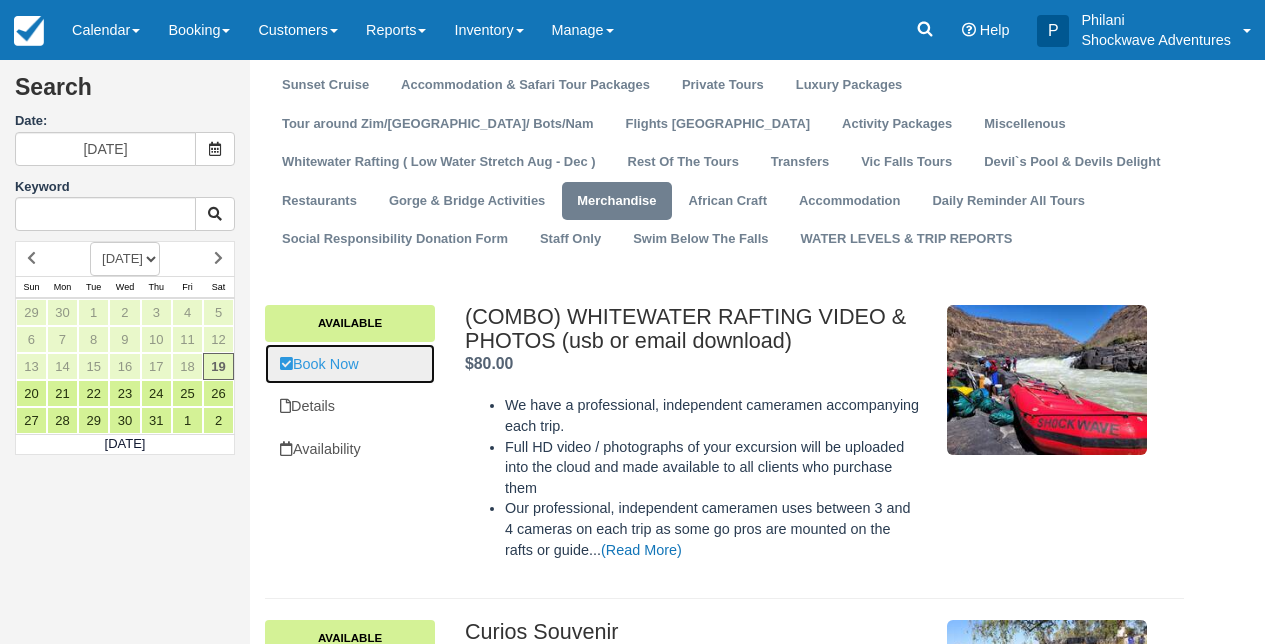 click on "Book Now" at bounding box center (350, 364) 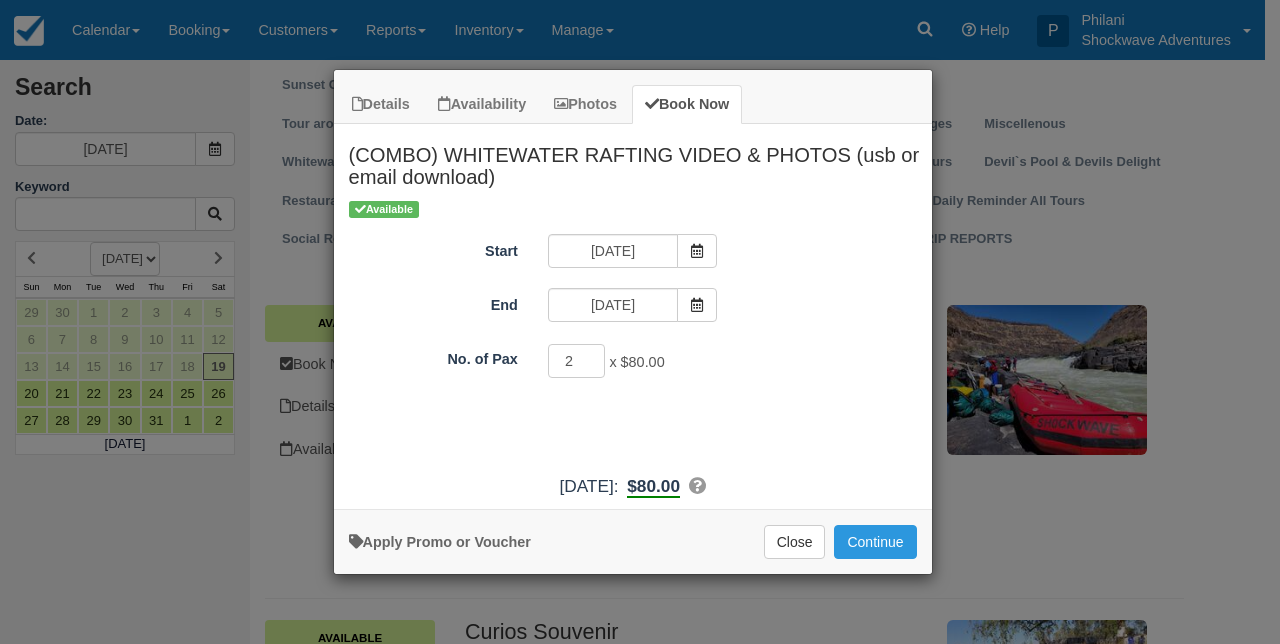 click on "2" at bounding box center (577, 361) 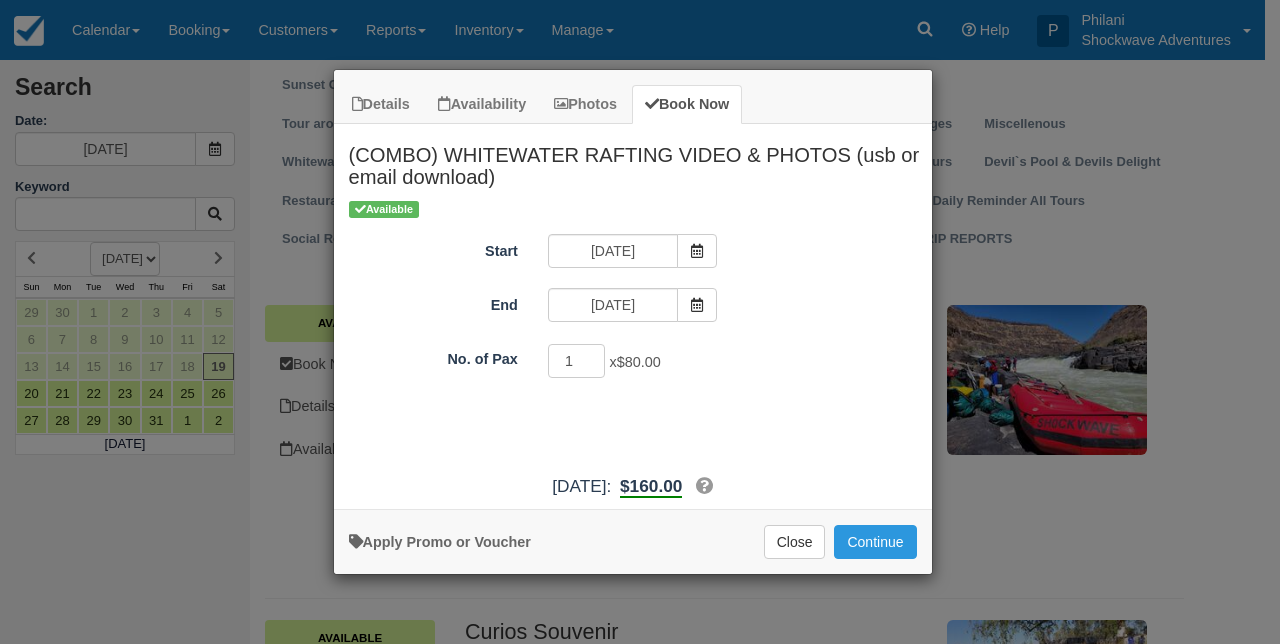 type on "1" 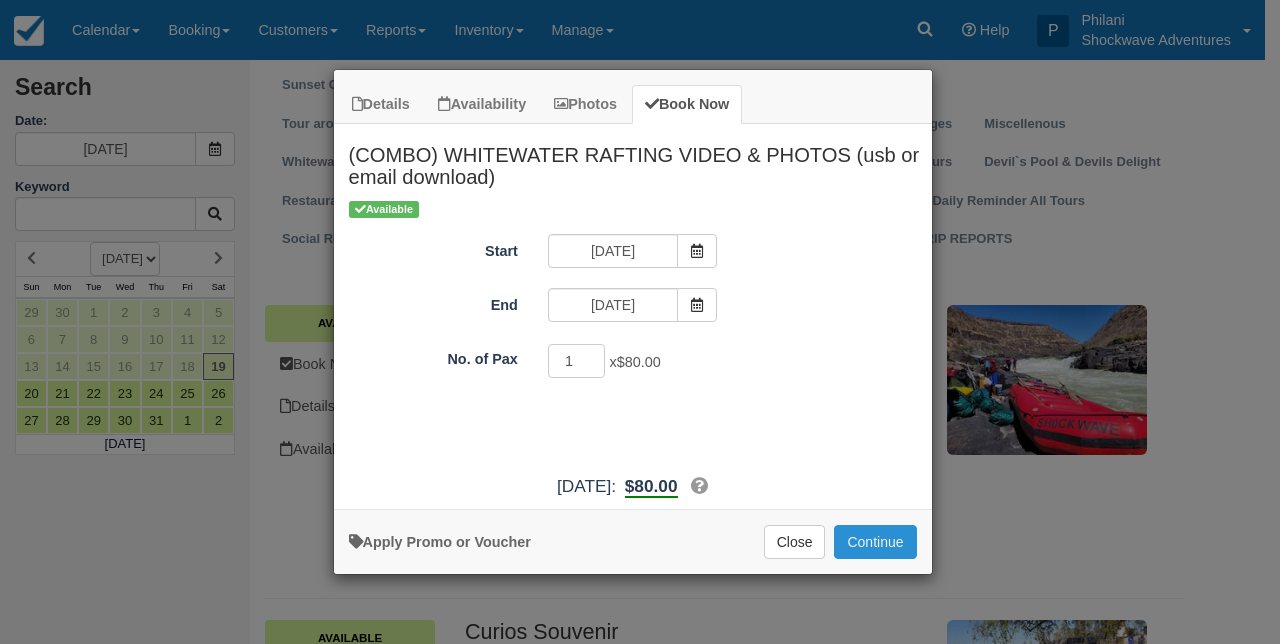 click on "Continue" at bounding box center (875, 542) 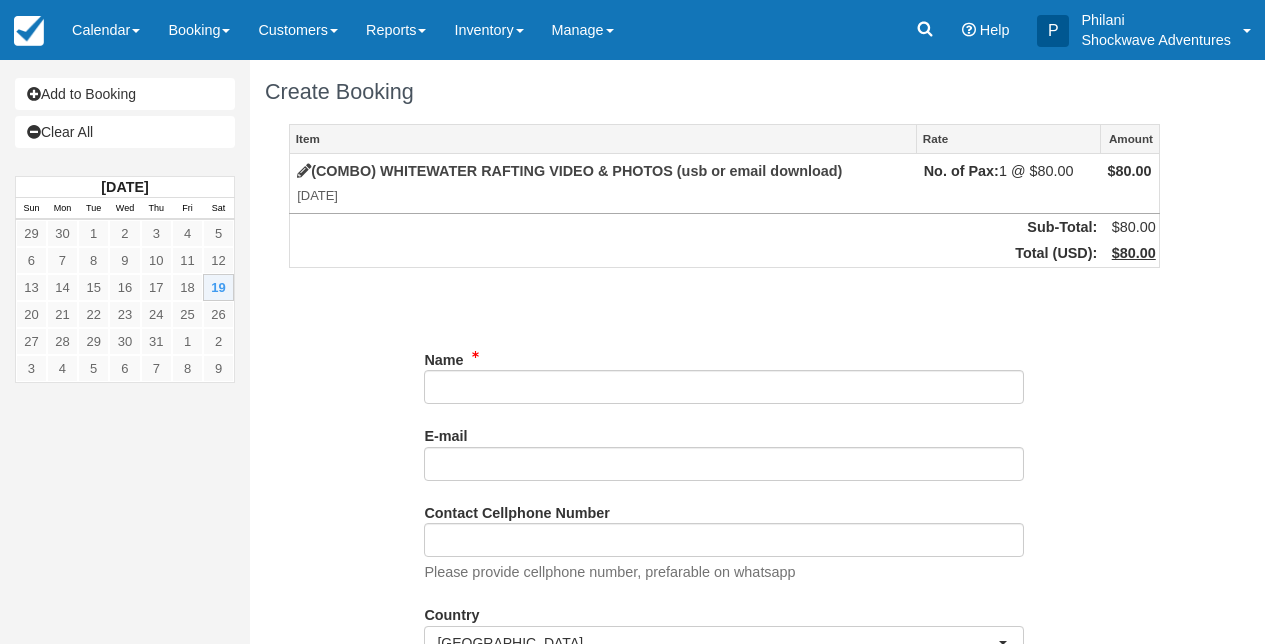 scroll, scrollTop: 0, scrollLeft: 0, axis: both 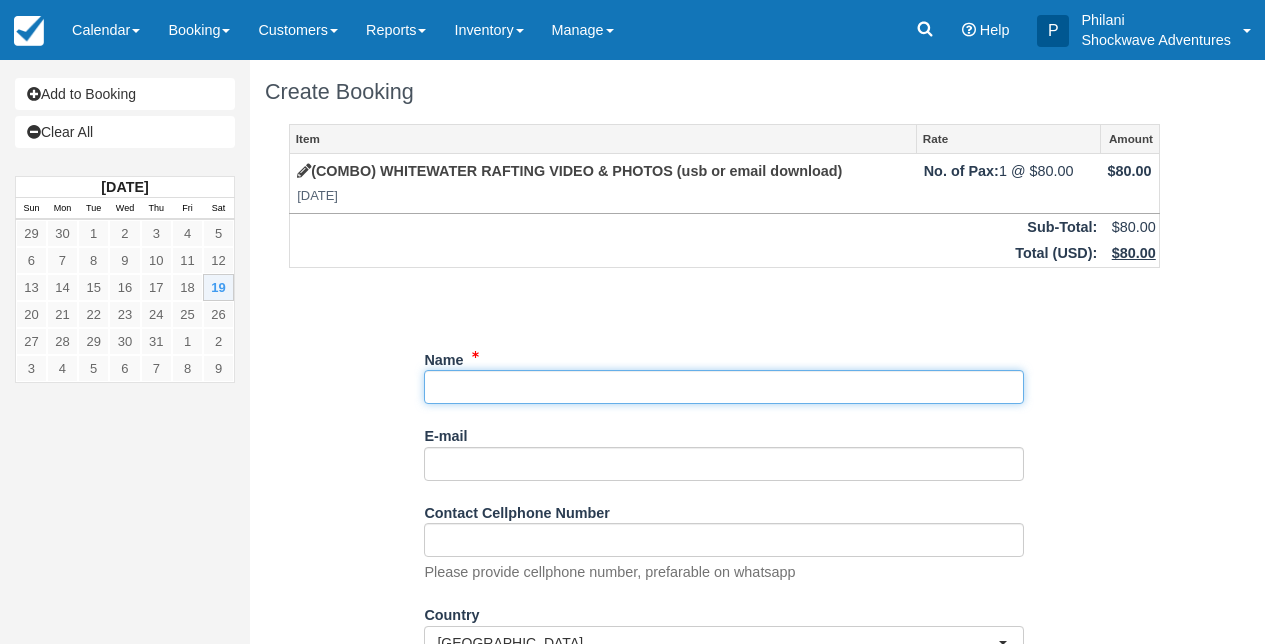 paste on "Viktoria Schrager" 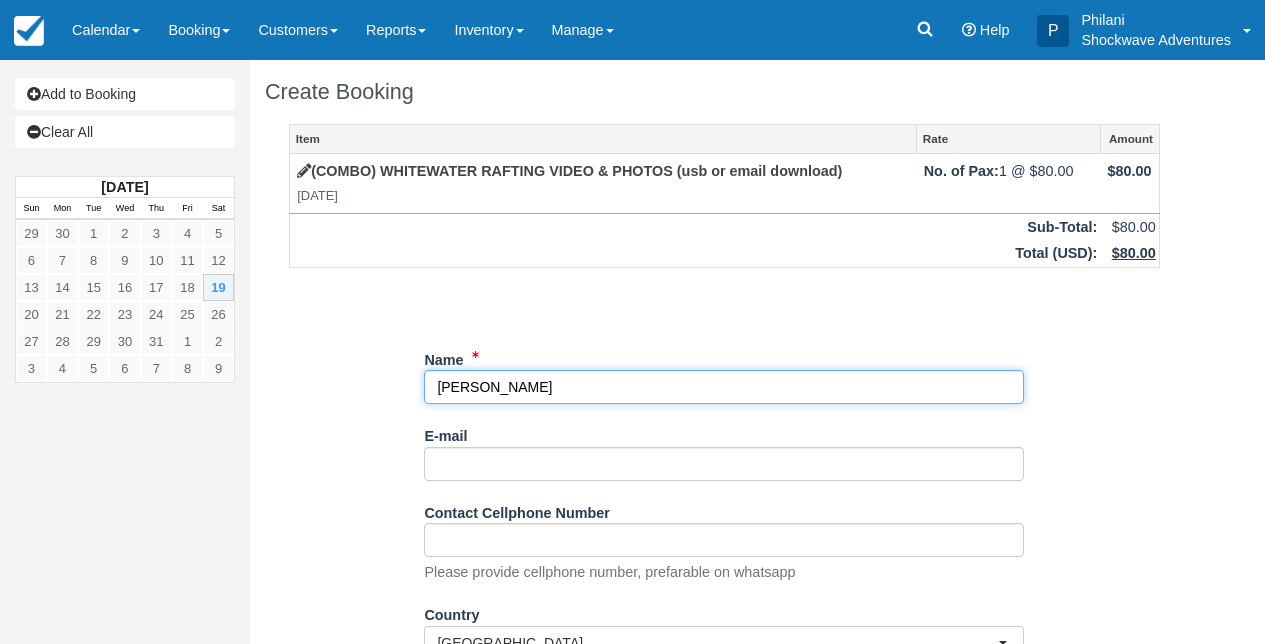 type on "Viktoria Schrager" 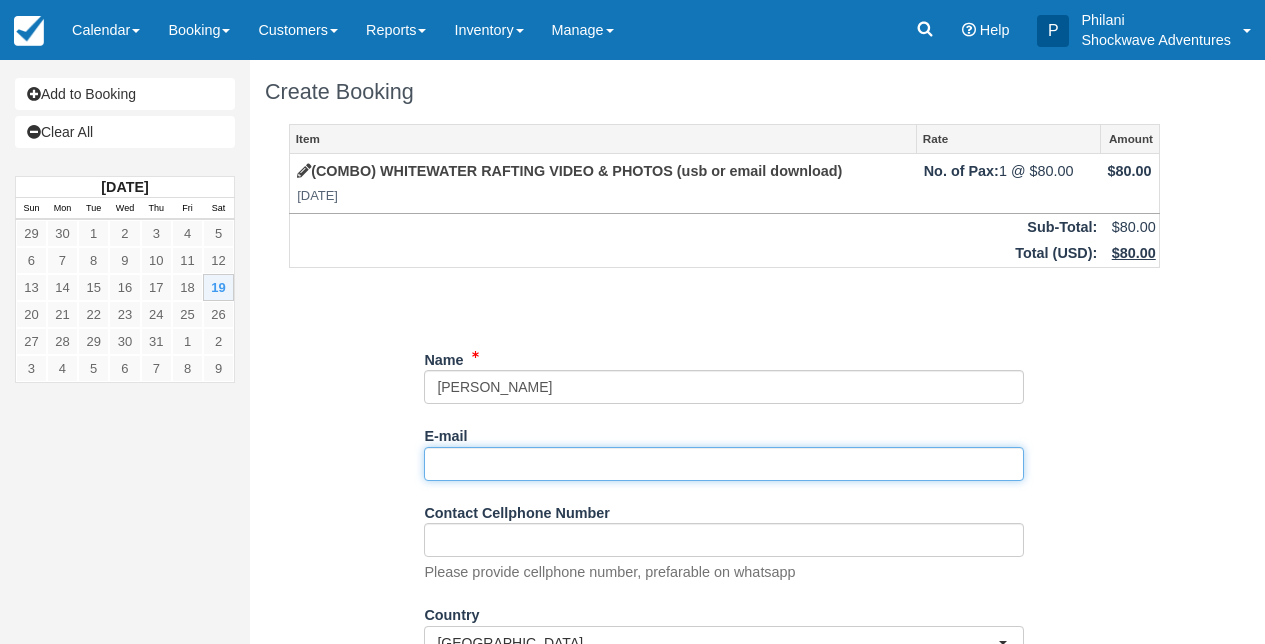 click on "E-mail" at bounding box center (724, 464) 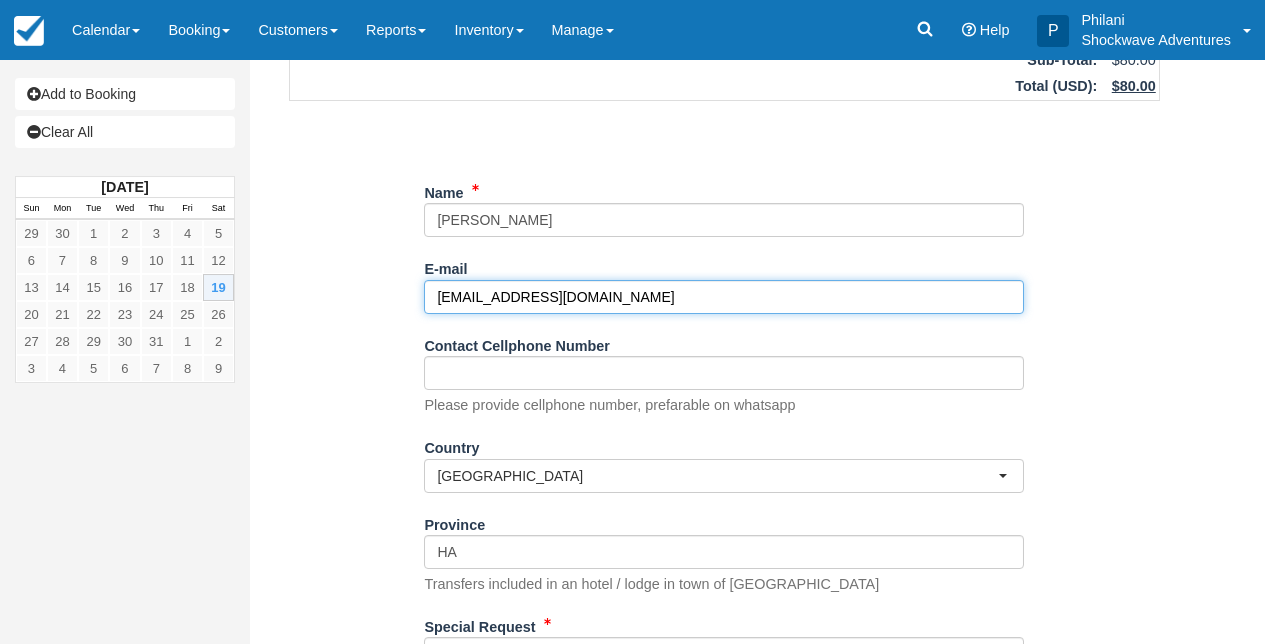 scroll, scrollTop: 224, scrollLeft: 0, axis: vertical 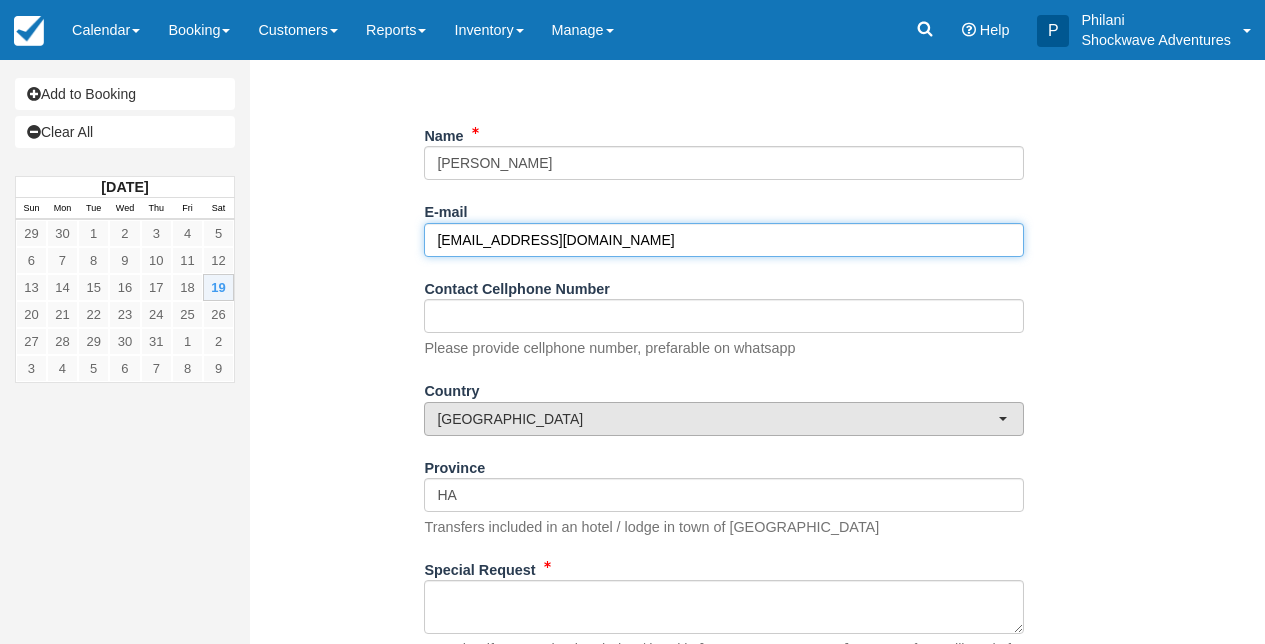 type on "vikschrager@gmail.com" 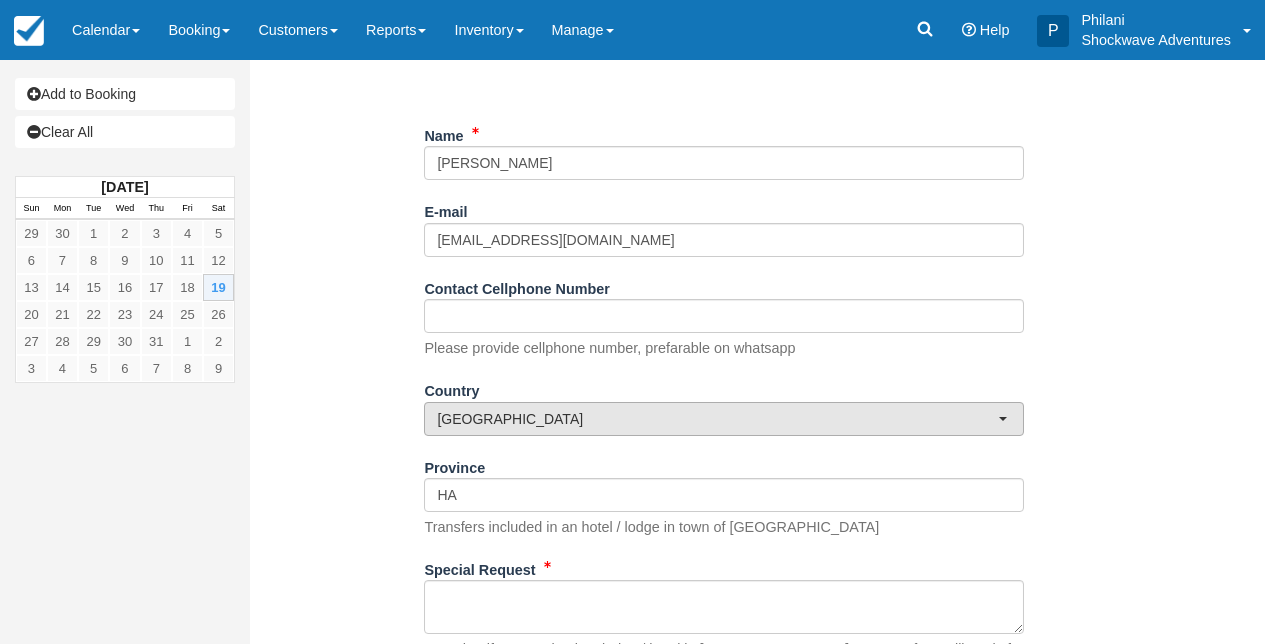 click on "[GEOGRAPHIC_DATA]" at bounding box center [717, 419] 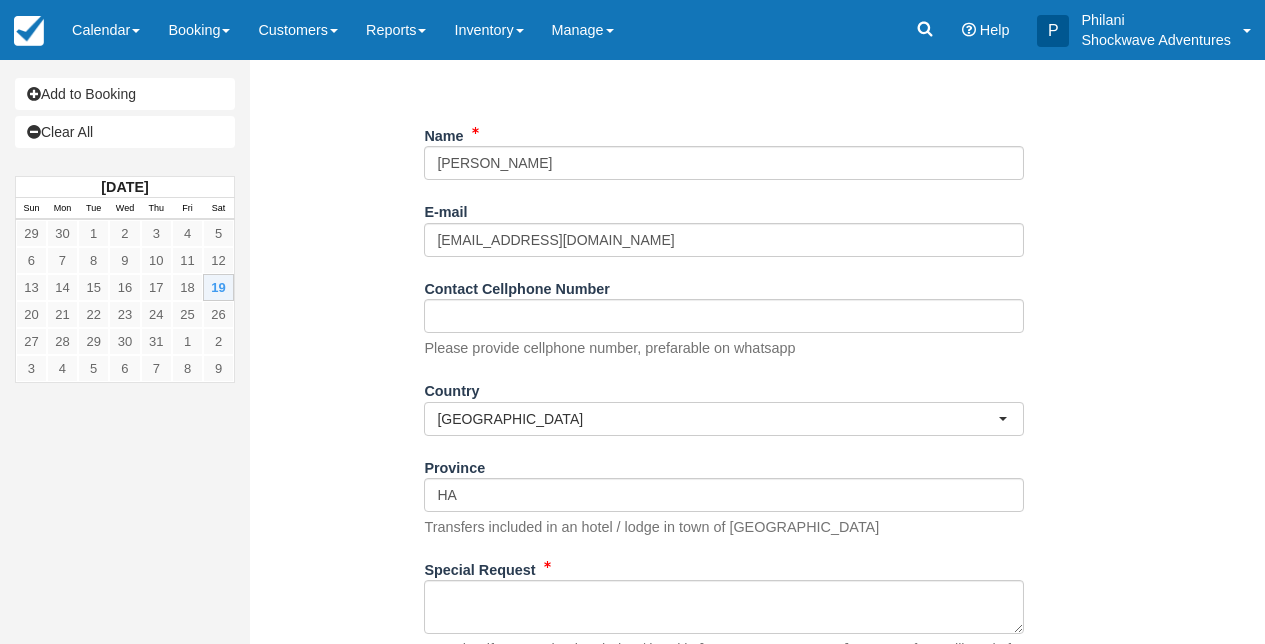 scroll, scrollTop: 7392, scrollLeft: 0, axis: vertical 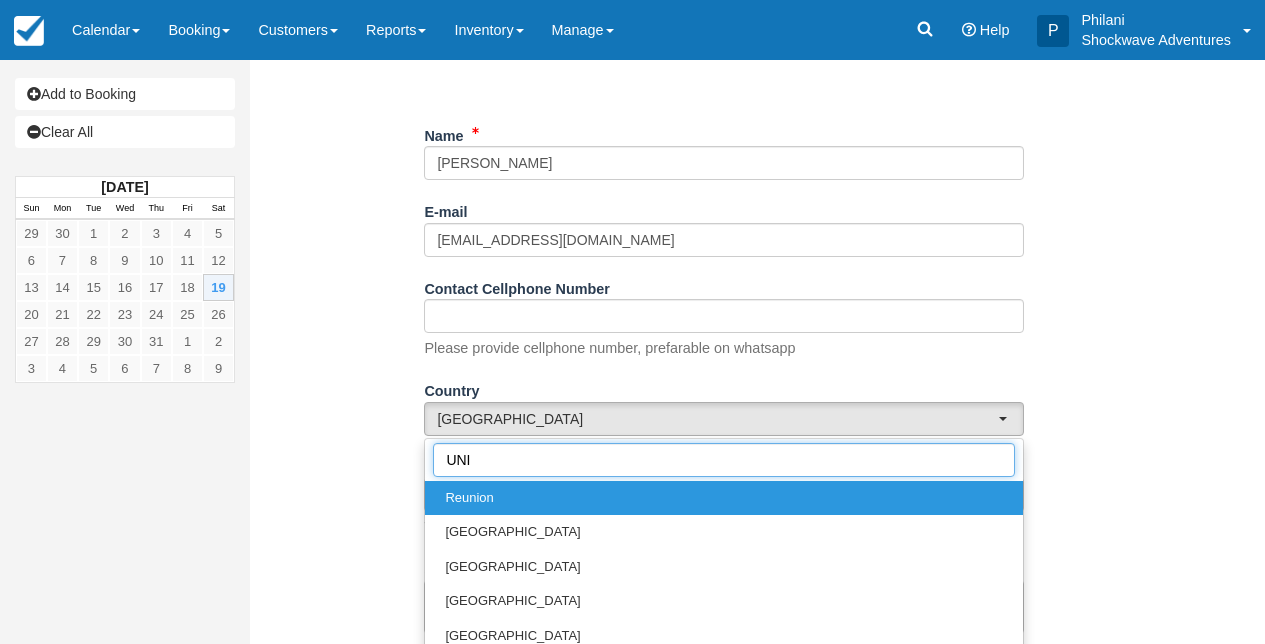 type on "UNIT" 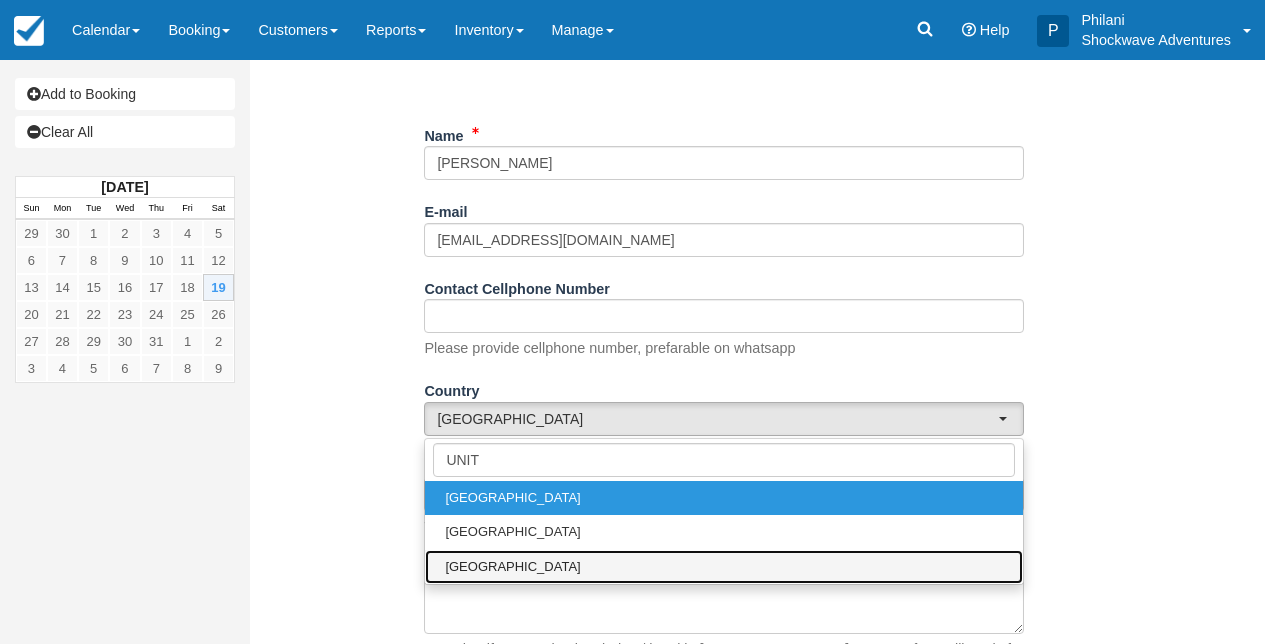 click on "[GEOGRAPHIC_DATA]" at bounding box center [512, 567] 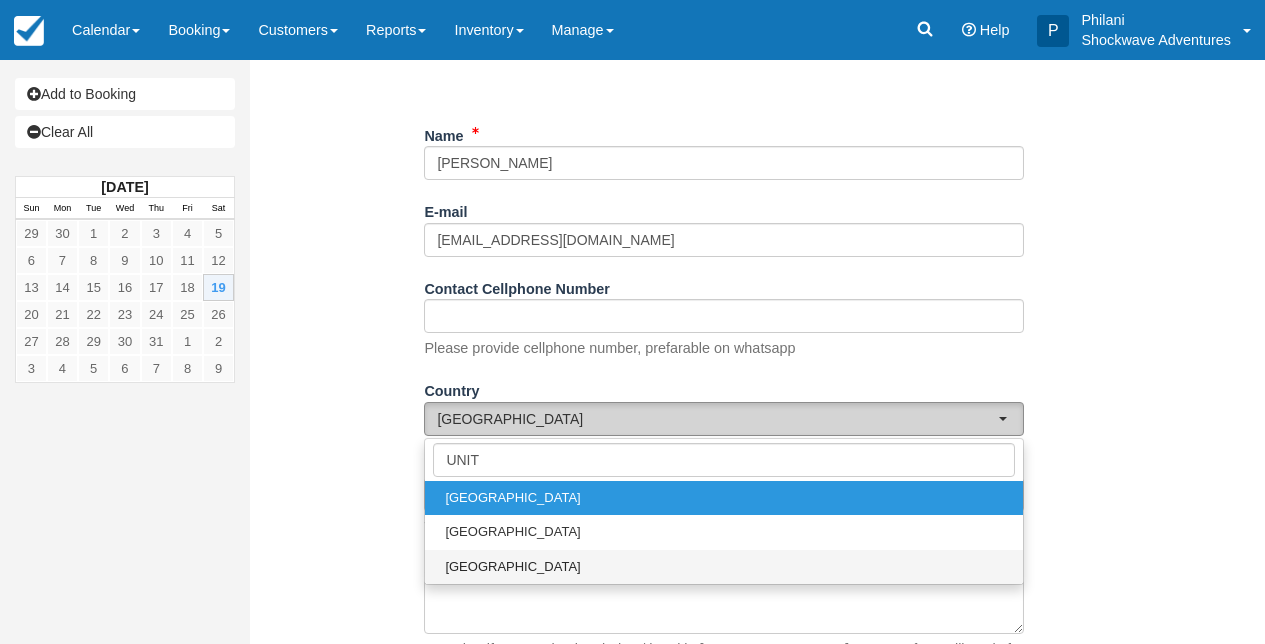 select on "US" 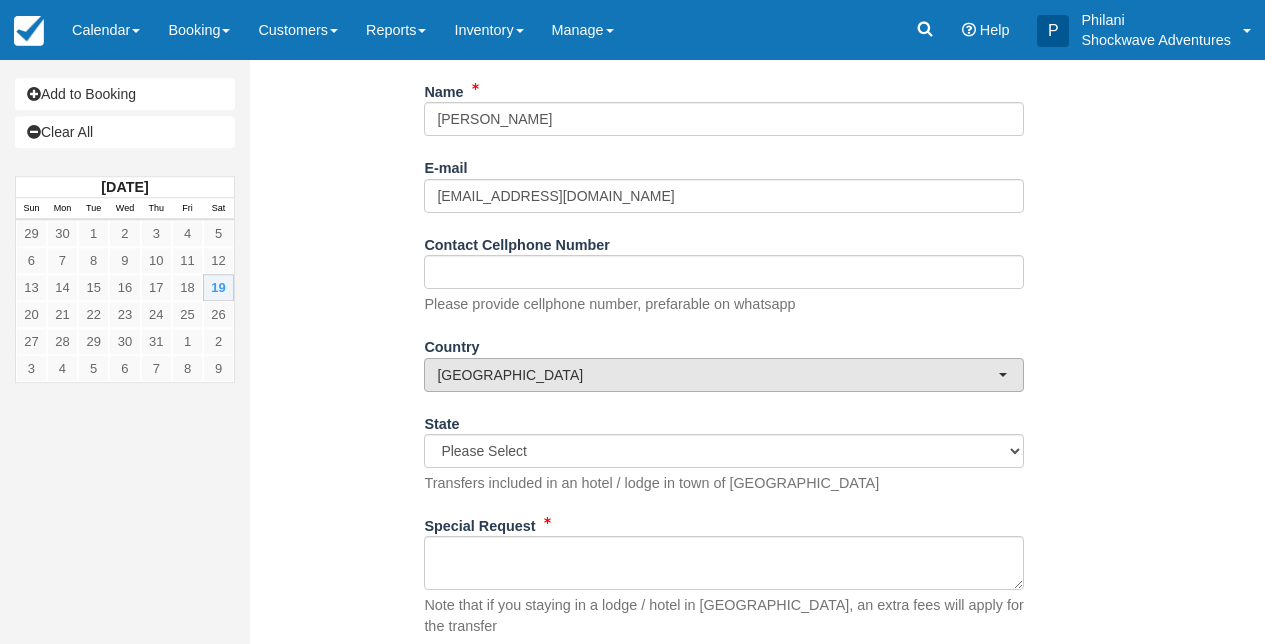 scroll, scrollTop: 390, scrollLeft: 0, axis: vertical 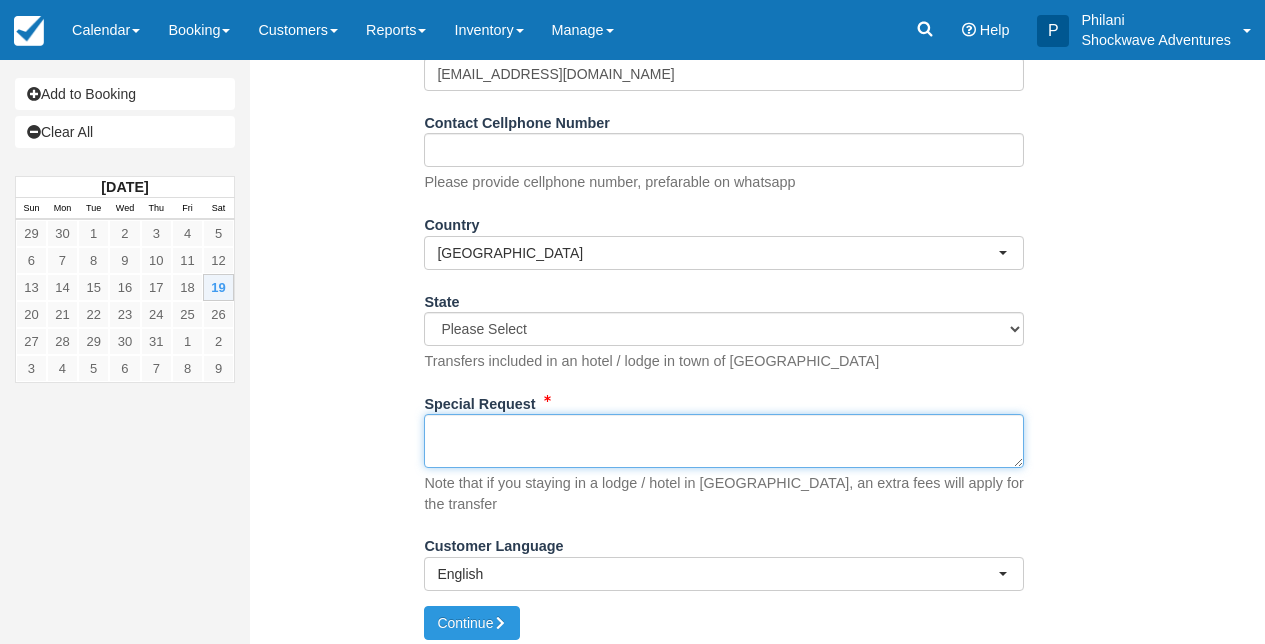 click on "Special Request" at bounding box center [724, 441] 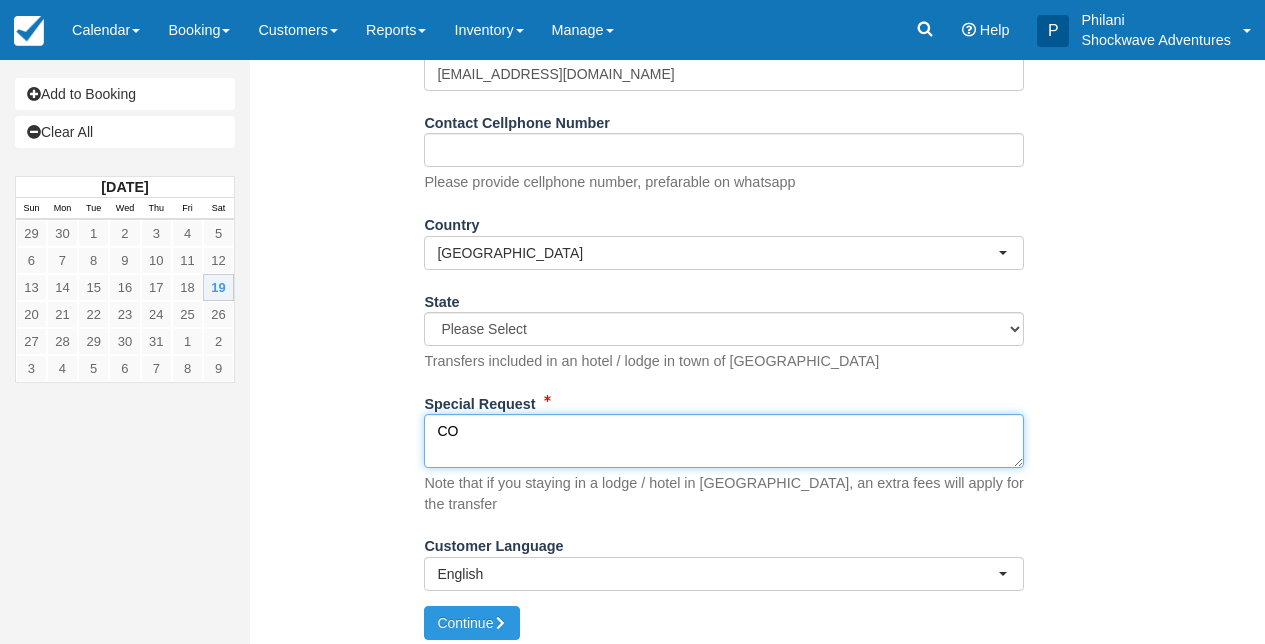 type on "C" 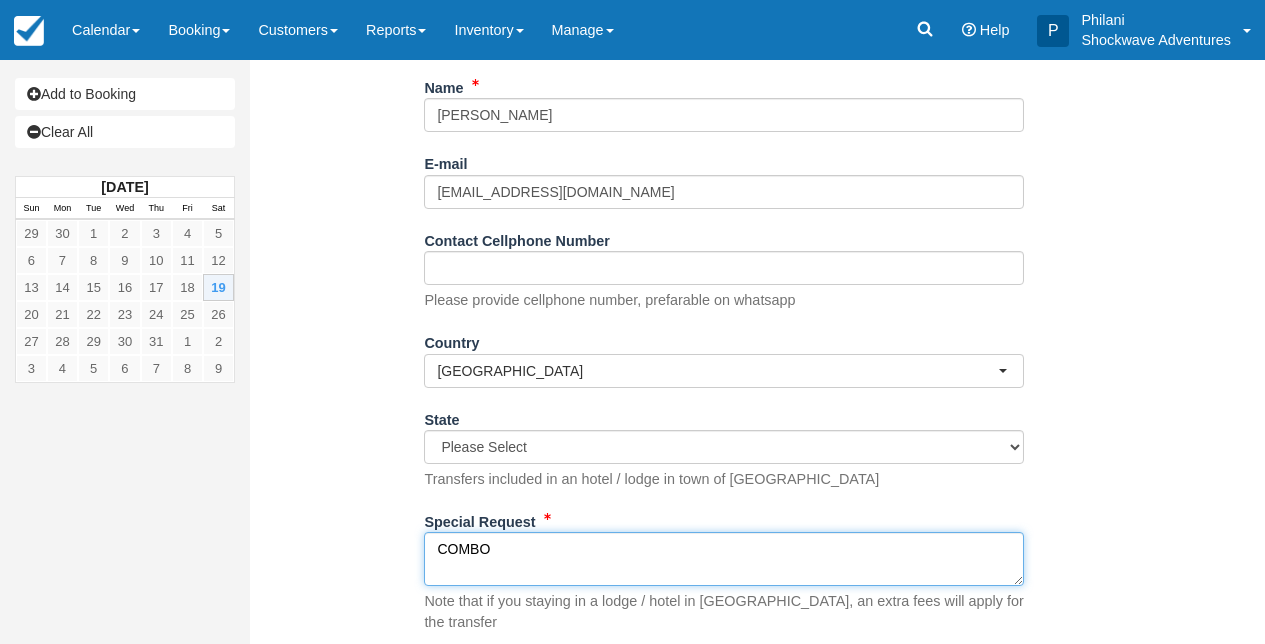 scroll, scrollTop: 390, scrollLeft: 0, axis: vertical 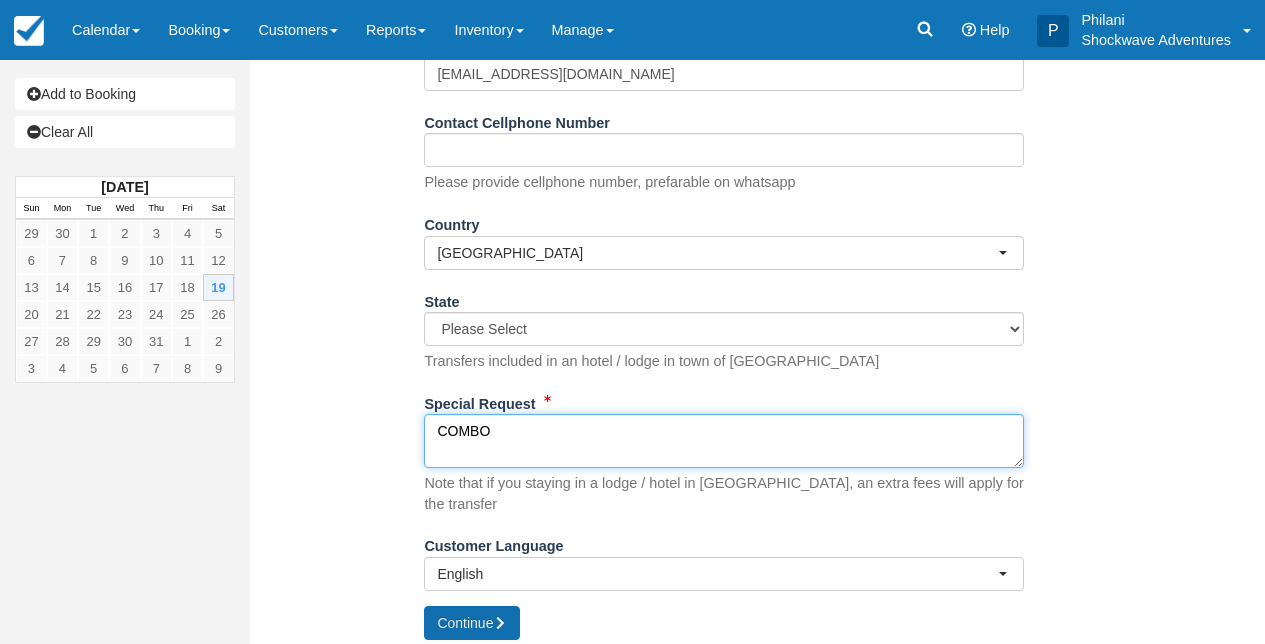 type on "COMBO" 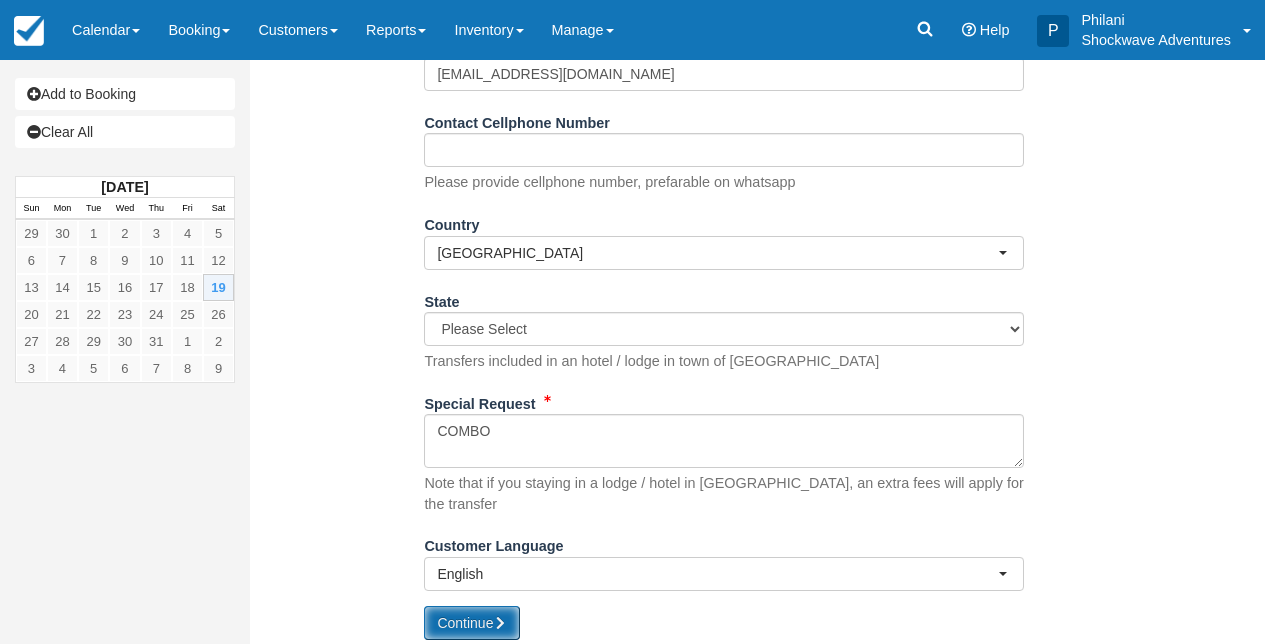 click on "Continue" at bounding box center (472, 623) 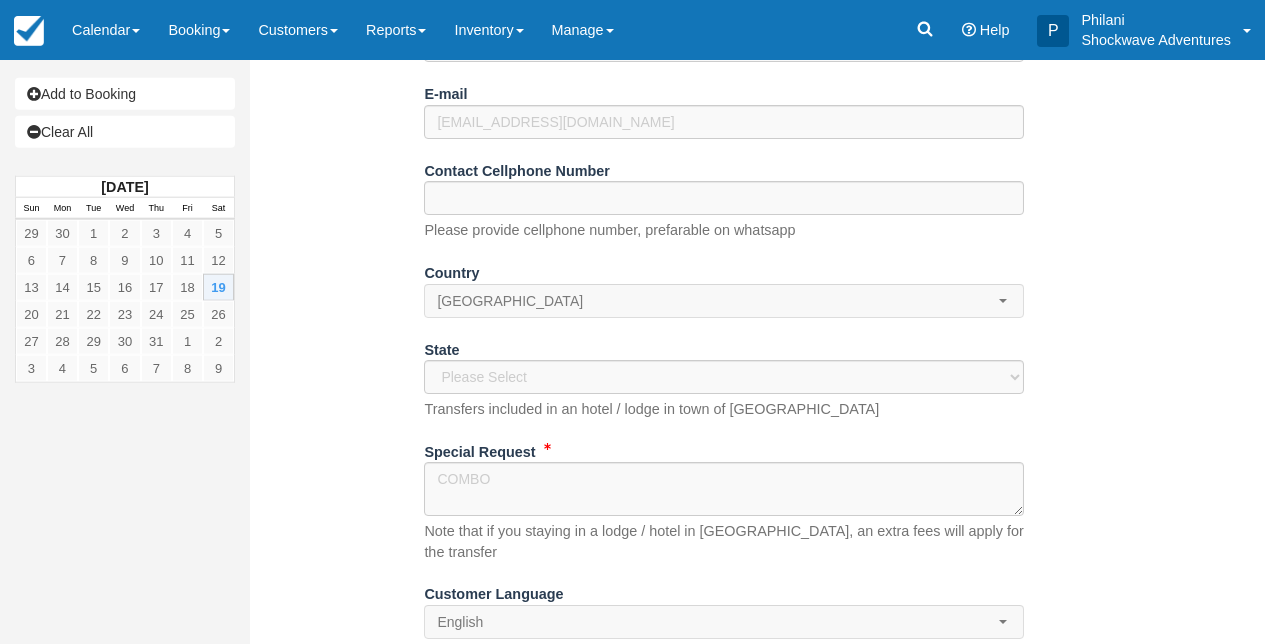 scroll, scrollTop: 294, scrollLeft: 0, axis: vertical 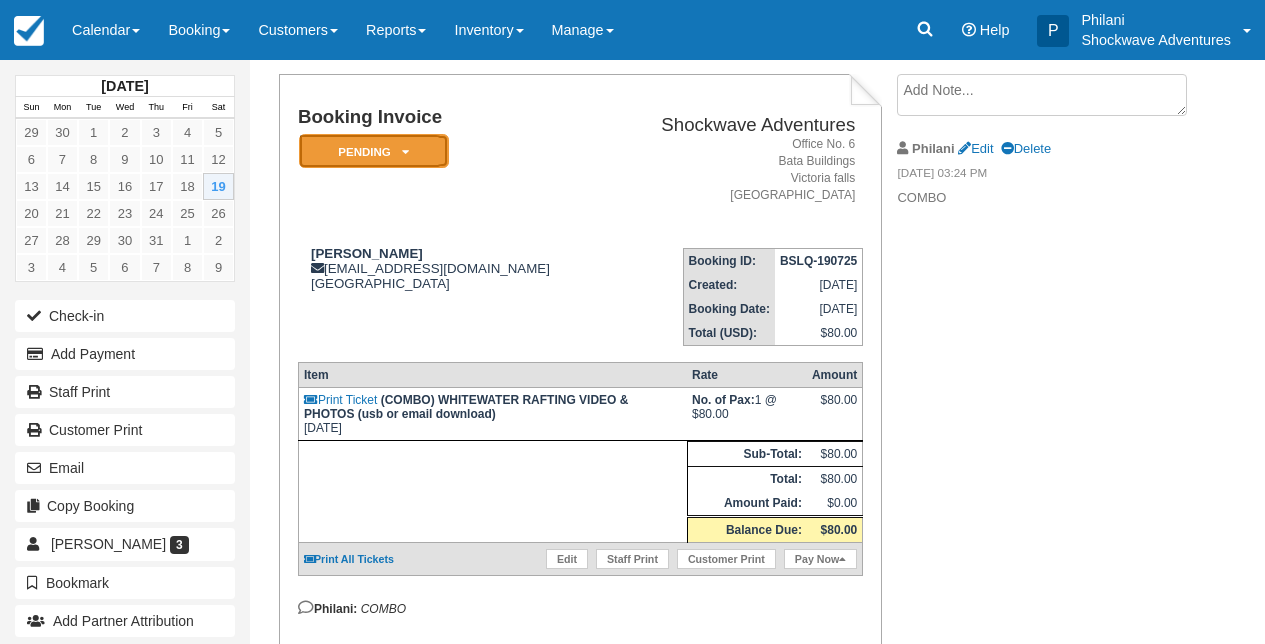 click on "Pending" at bounding box center [374, 151] 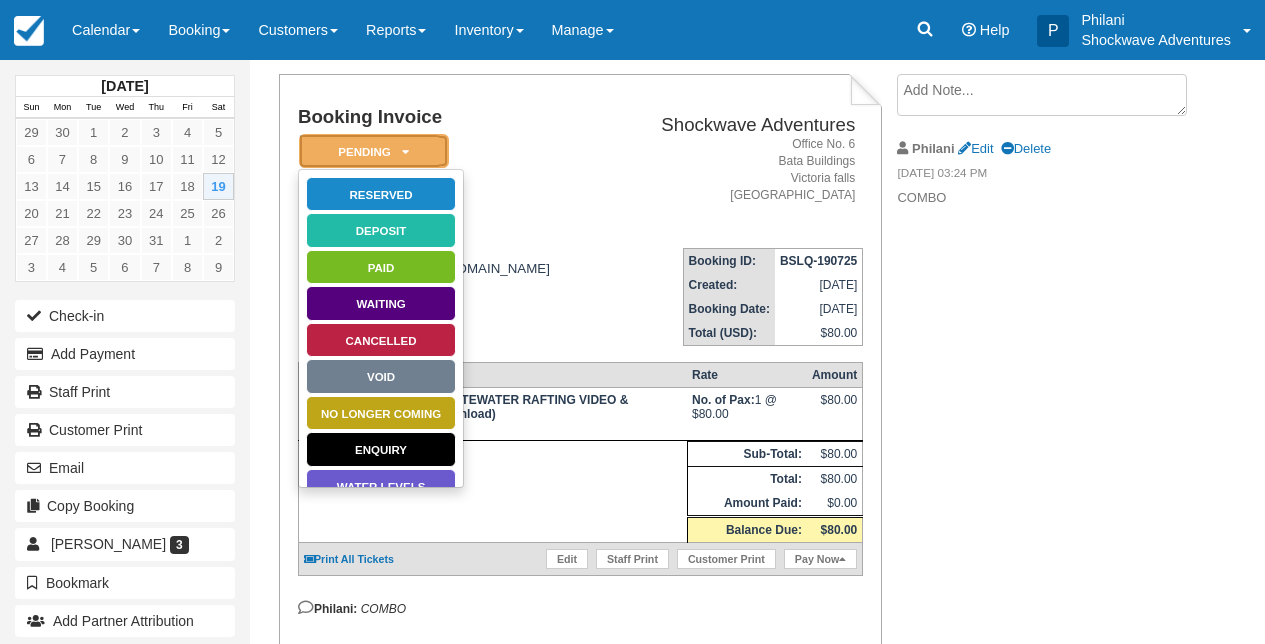 scroll, scrollTop: 0, scrollLeft: 0, axis: both 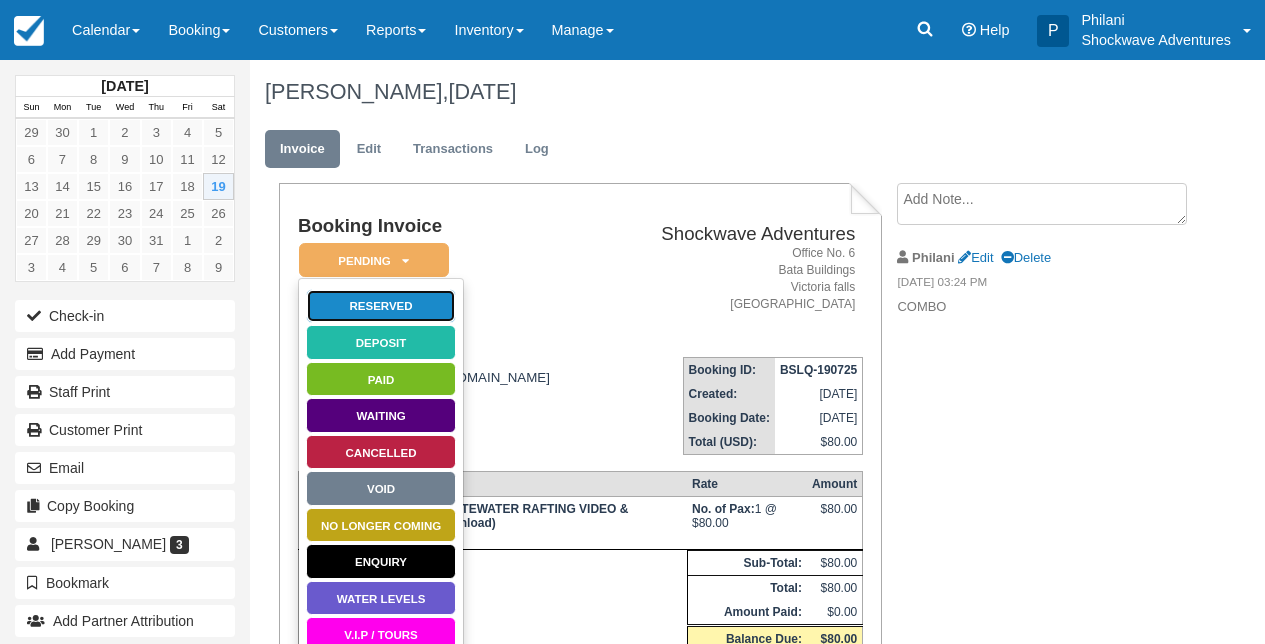 click on "Reserved" at bounding box center [381, 306] 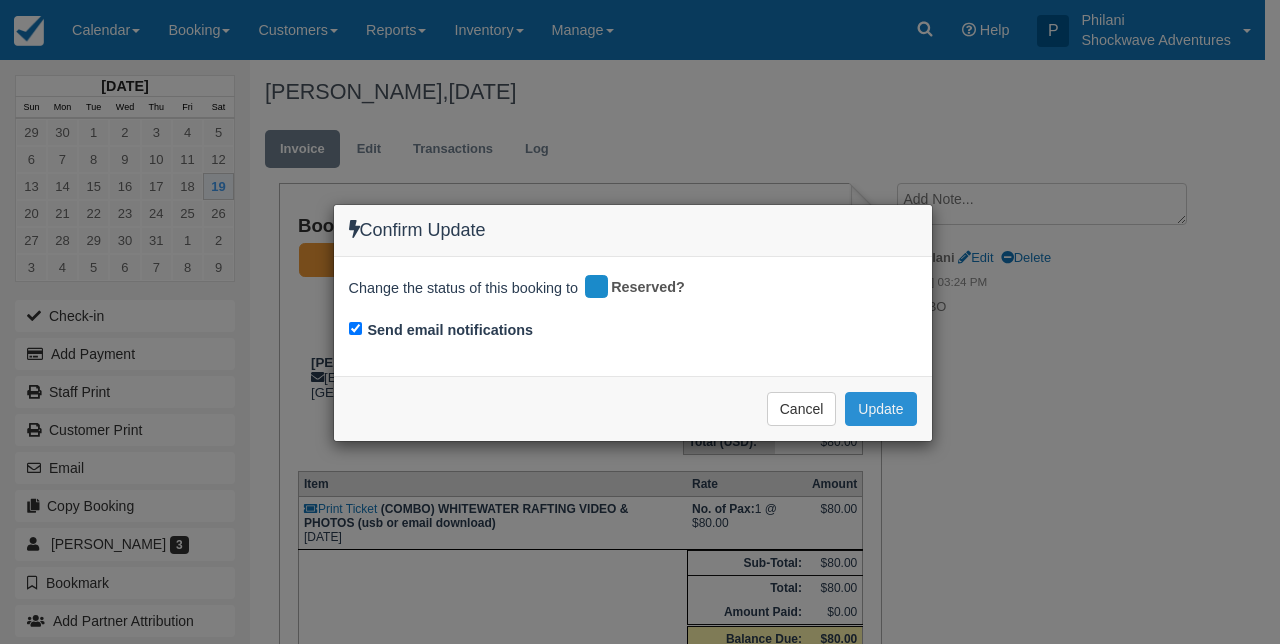 click on "Update" at bounding box center [880, 409] 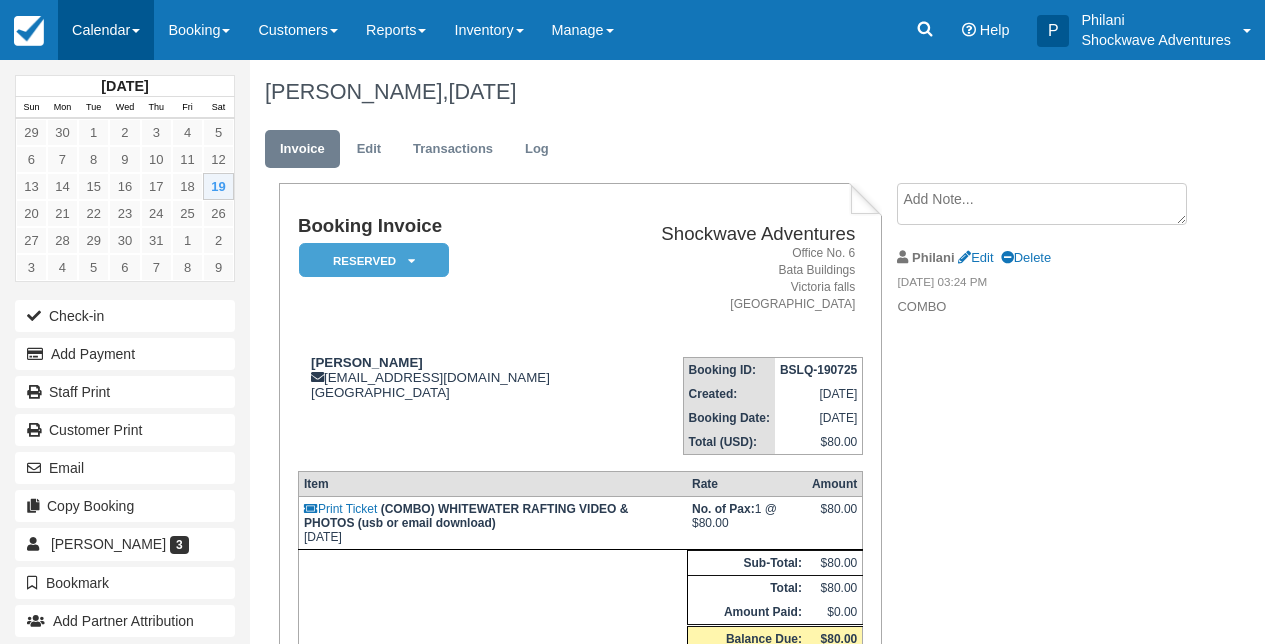 click on "Calendar" at bounding box center [106, 30] 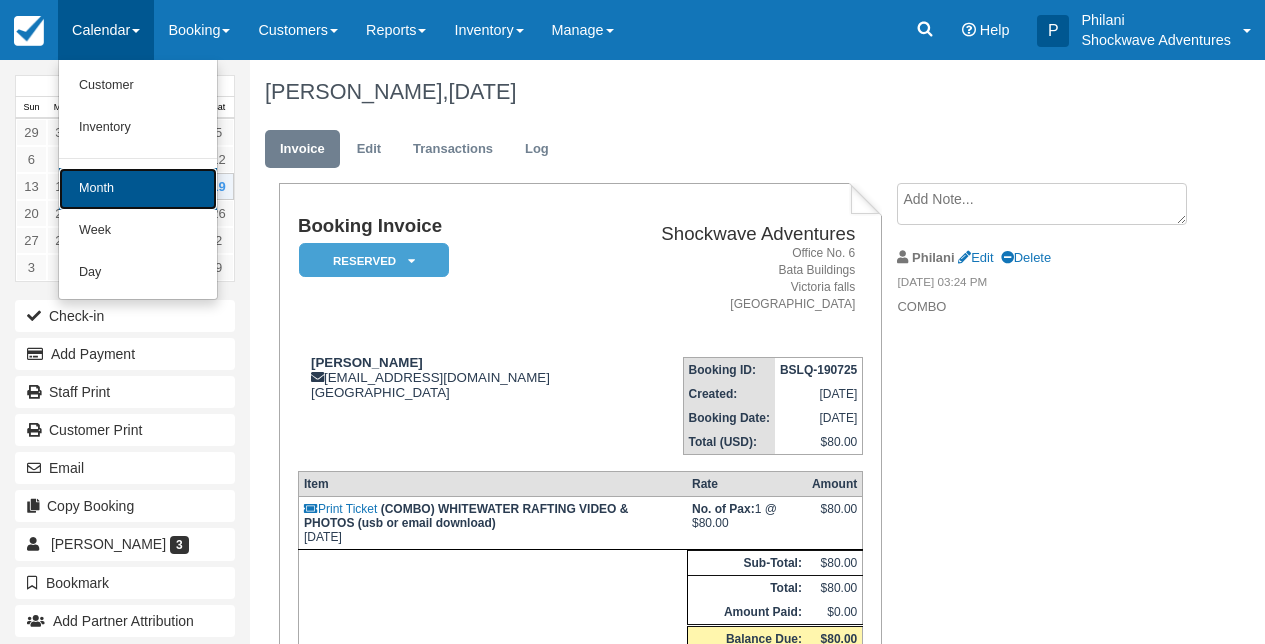click on "Month" at bounding box center (138, 189) 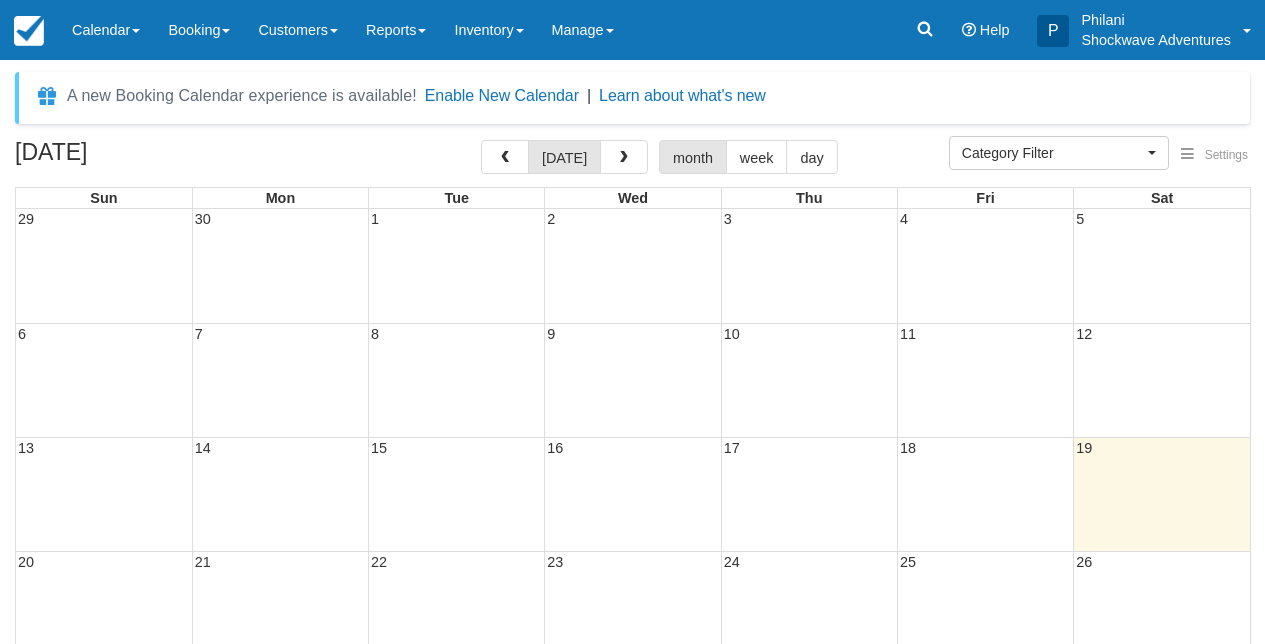 select 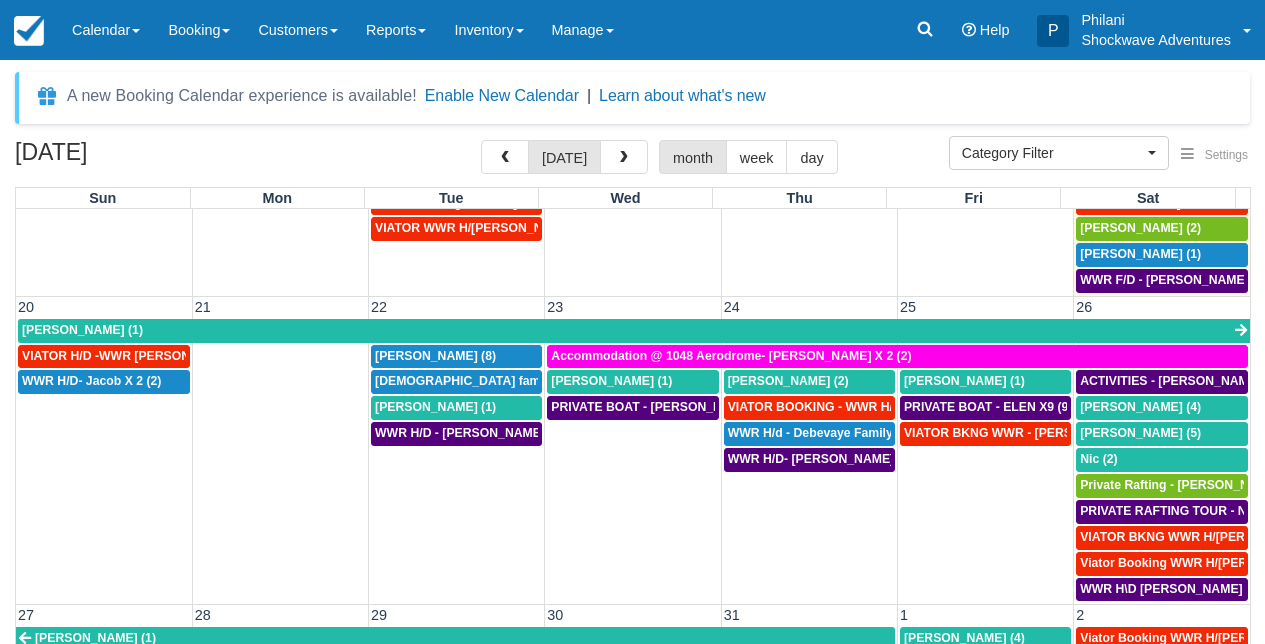 scroll, scrollTop: 738, scrollLeft: 0, axis: vertical 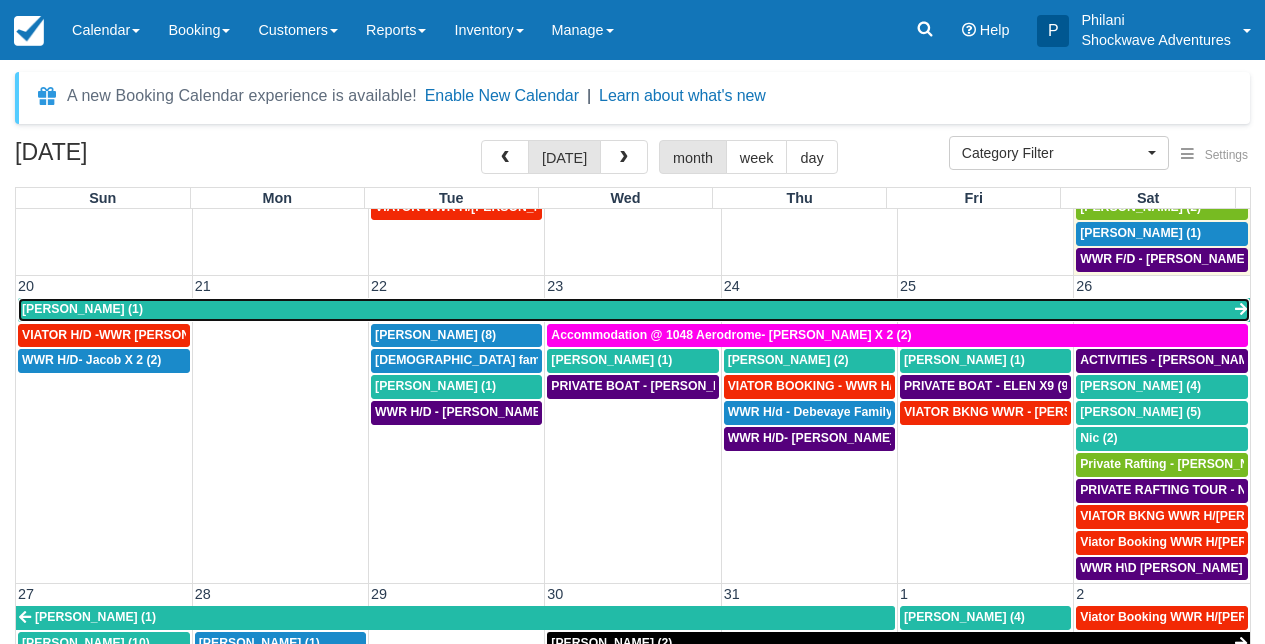 click on "[PERSON_NAME] (1)" at bounding box center (82, 309) 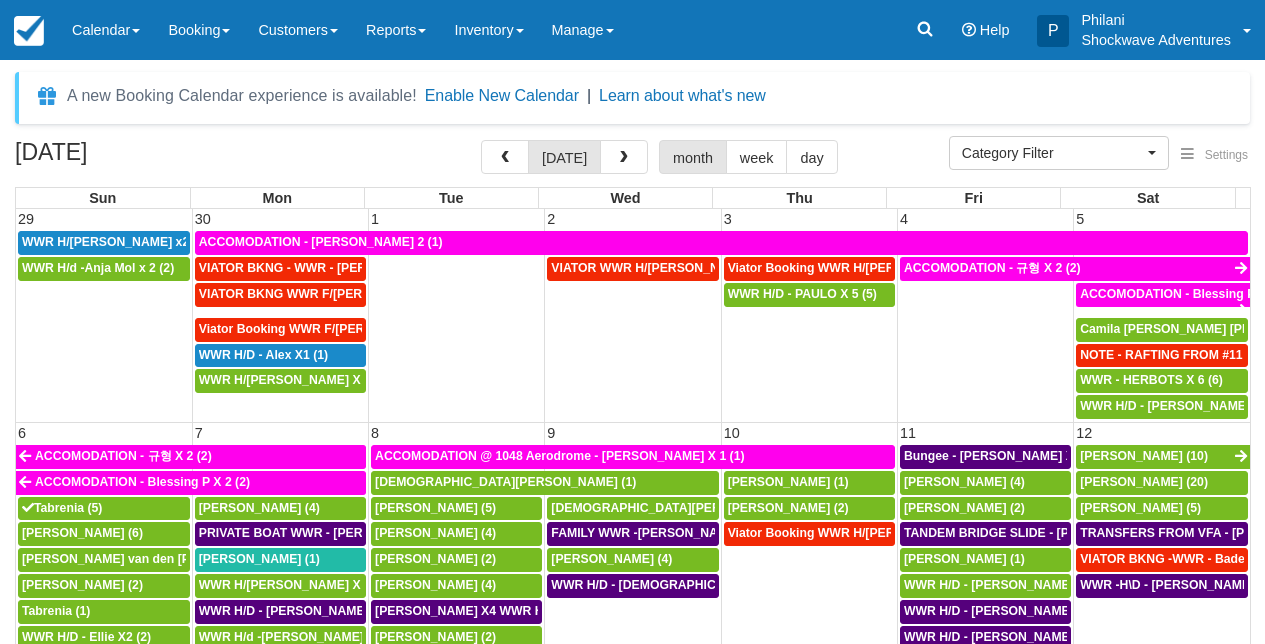 select 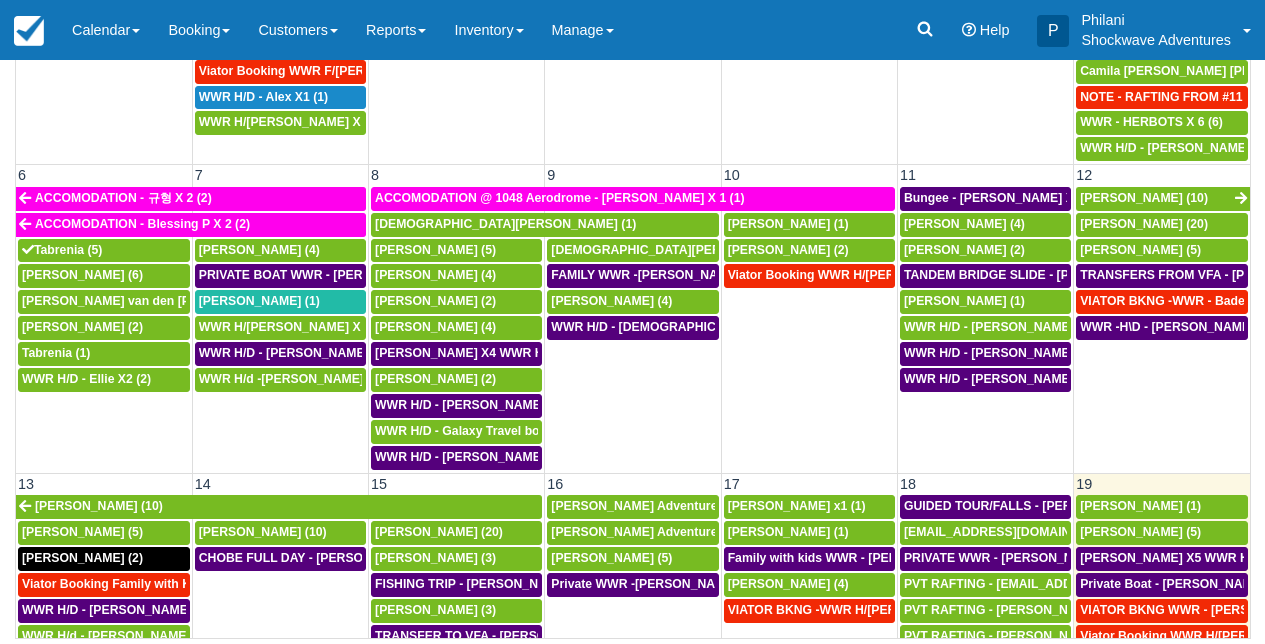 scroll, scrollTop: 258, scrollLeft: 0, axis: vertical 